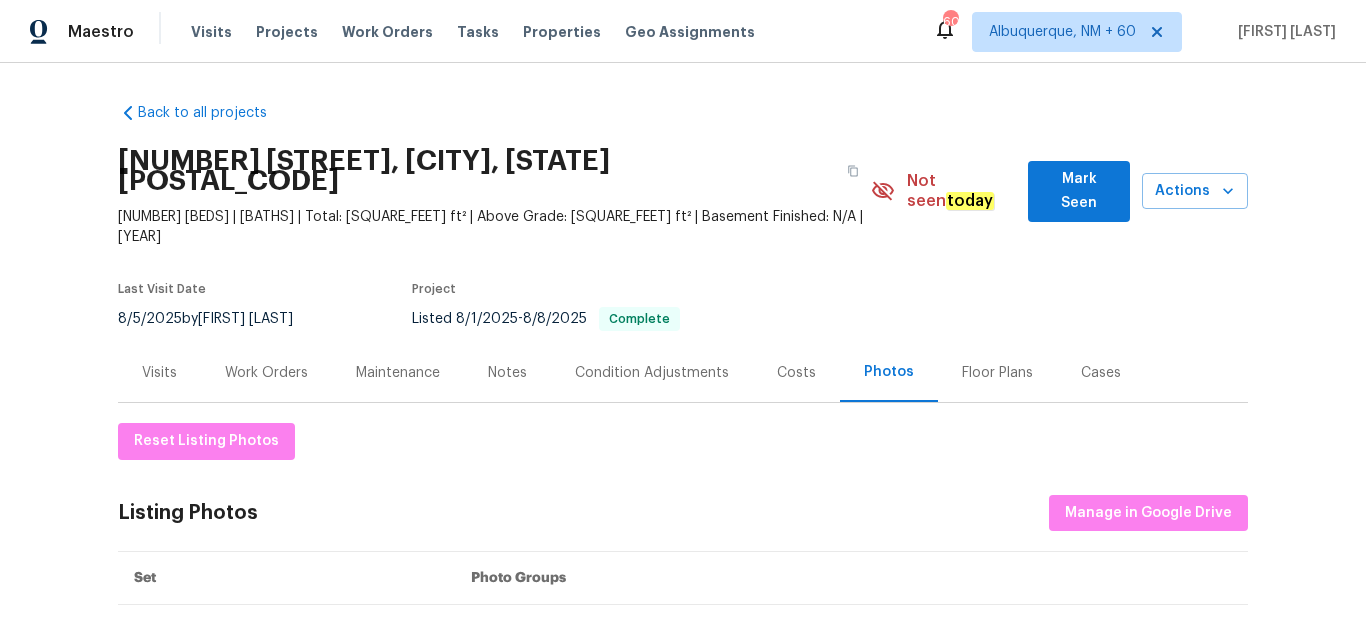 scroll, scrollTop: 0, scrollLeft: 0, axis: both 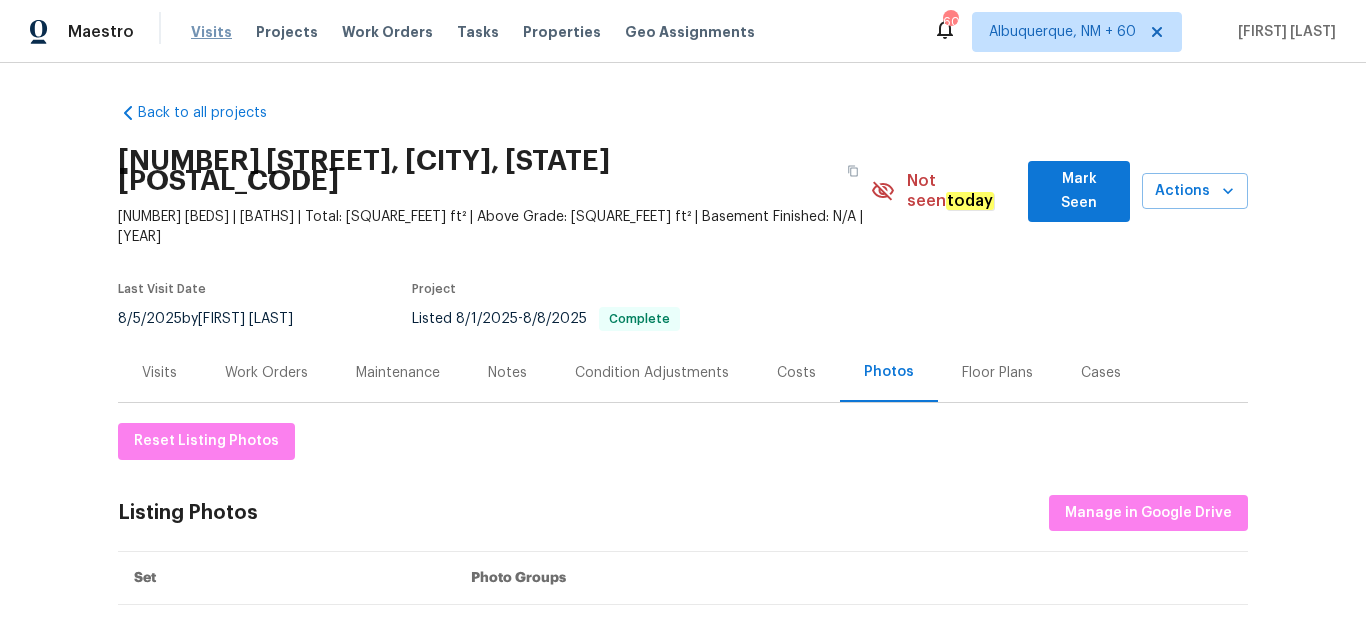 click on "Visits" at bounding box center [211, 32] 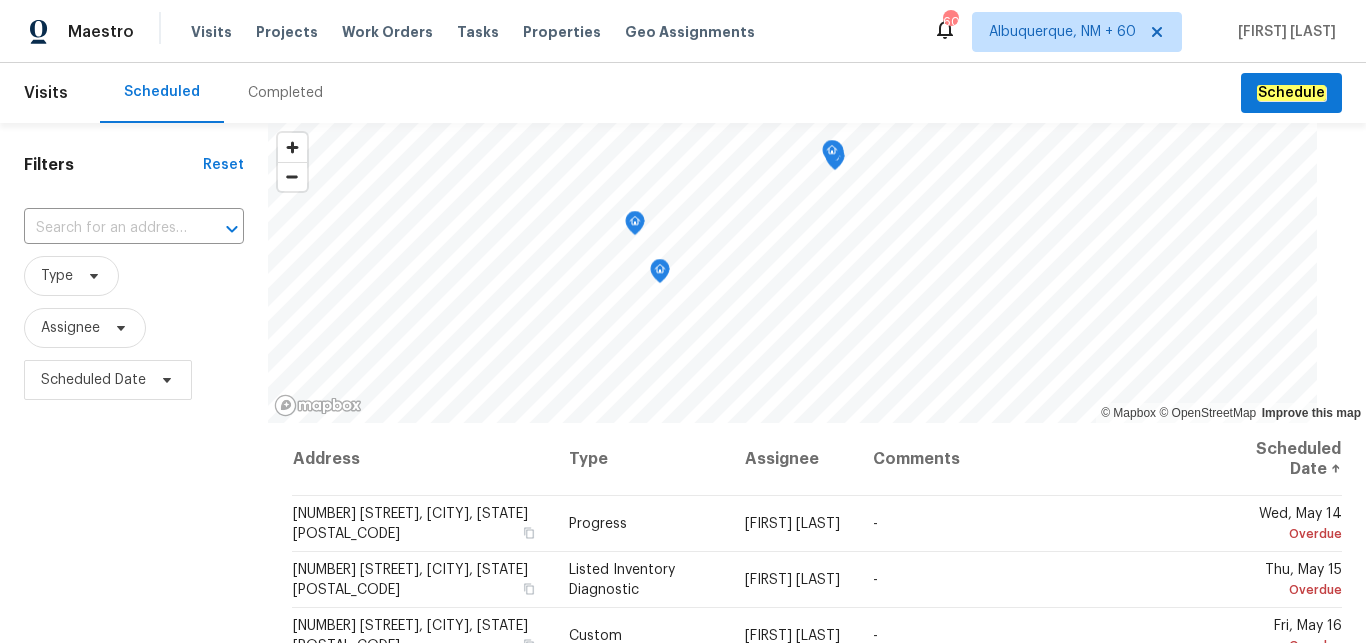 click on "Completed" at bounding box center (285, 93) 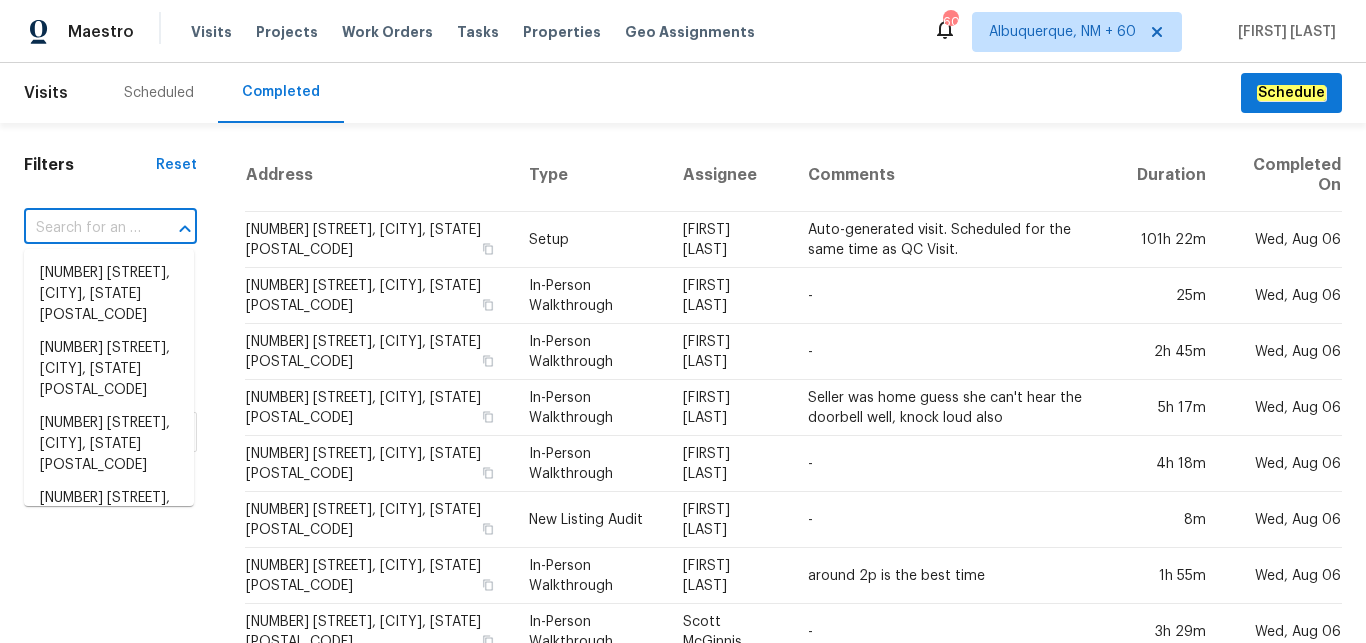 click at bounding box center (82, 228) 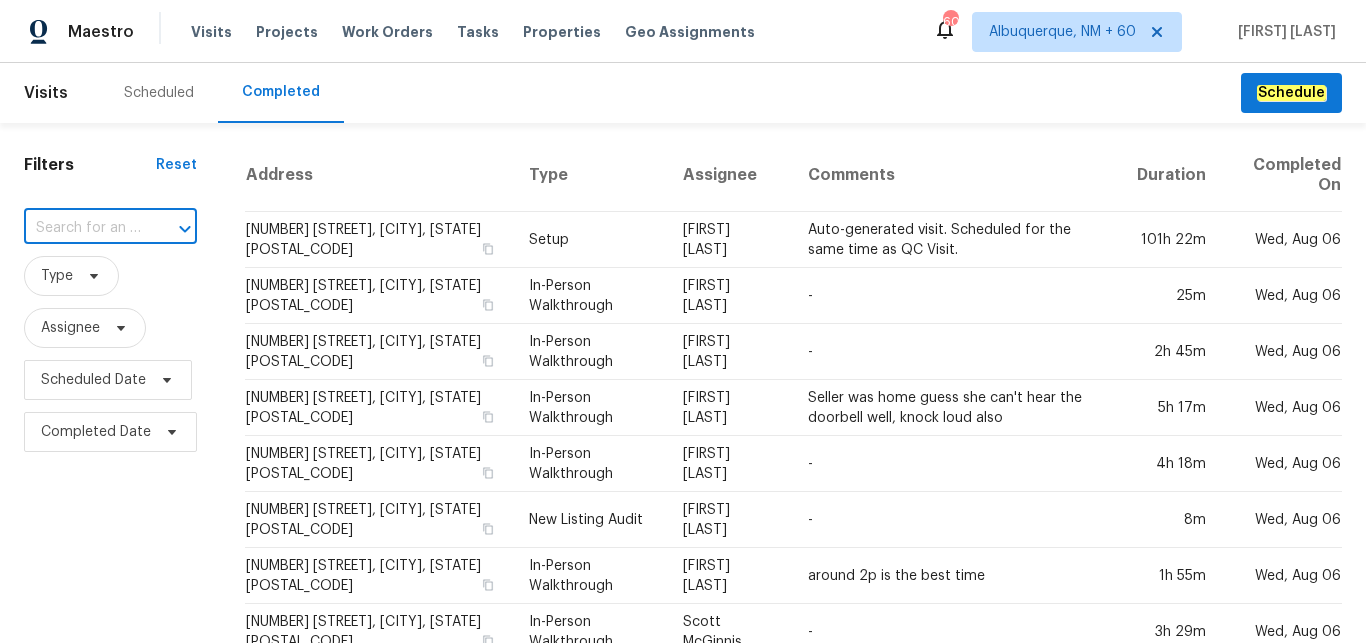 paste on "[NUMBER] [STREET], [CITY], [STATE] [POSTAL_CODE]" 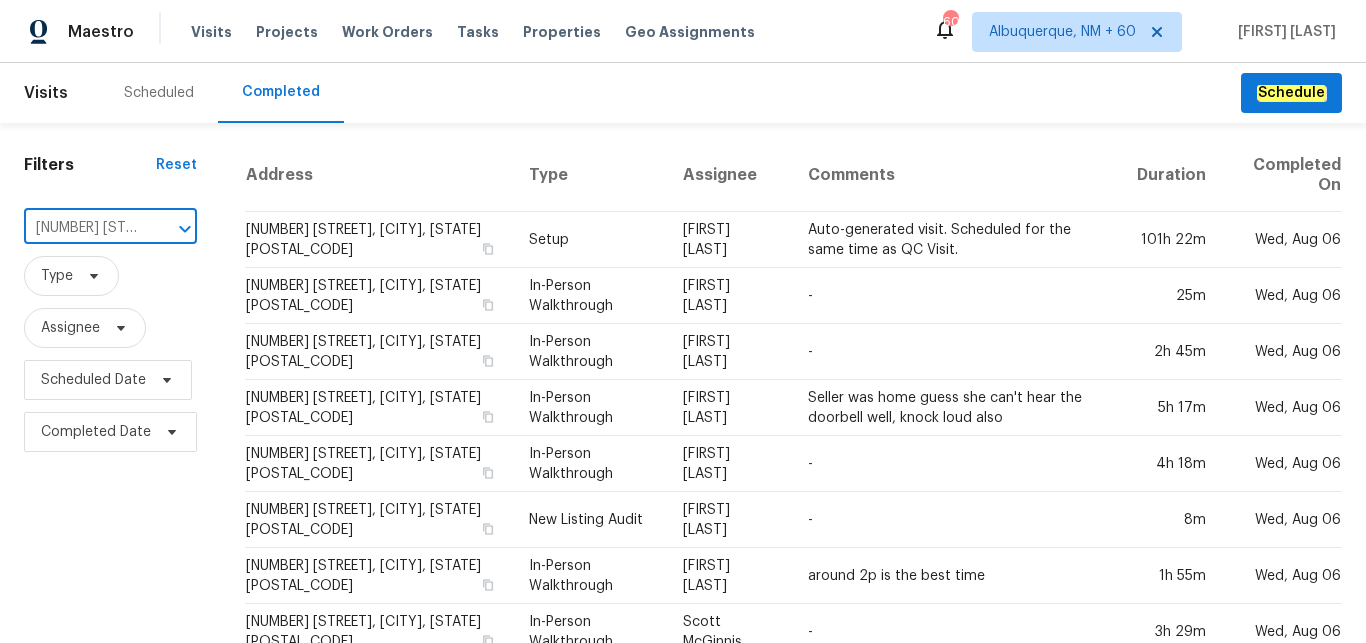scroll, scrollTop: 0, scrollLeft: 140, axis: horizontal 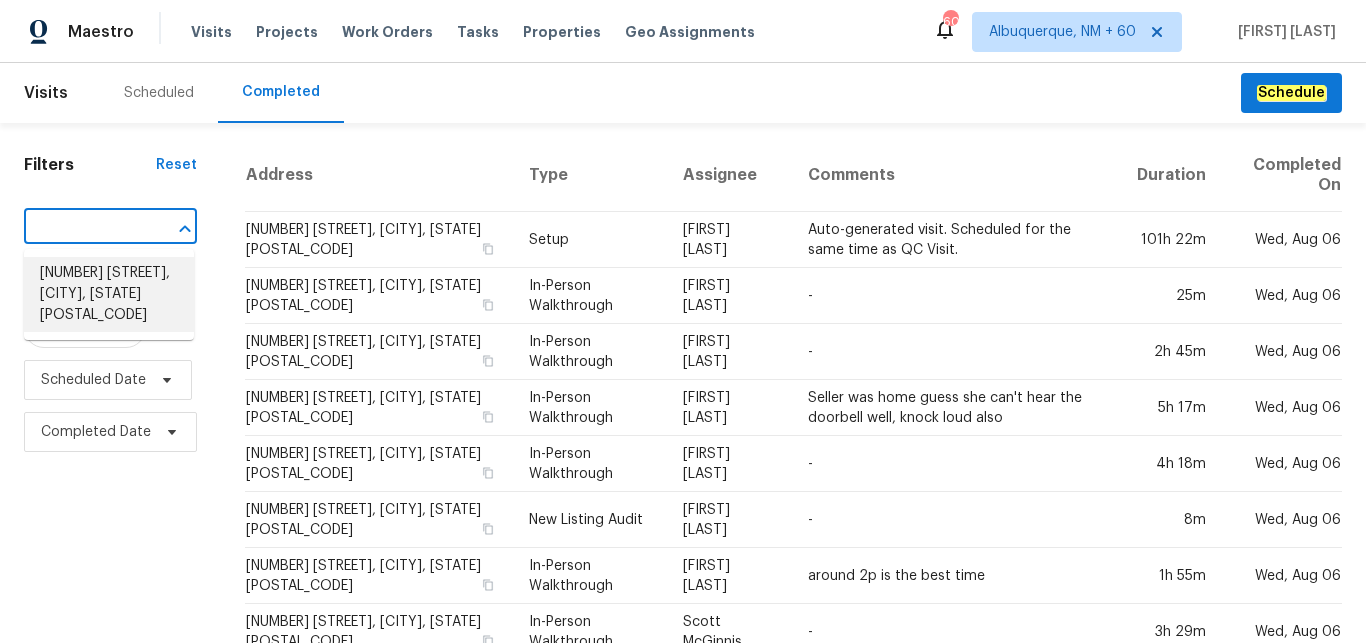 click on "[NUMBER] [STREET], [CITY], [STATE] [POSTAL_CODE]" at bounding box center (109, 294) 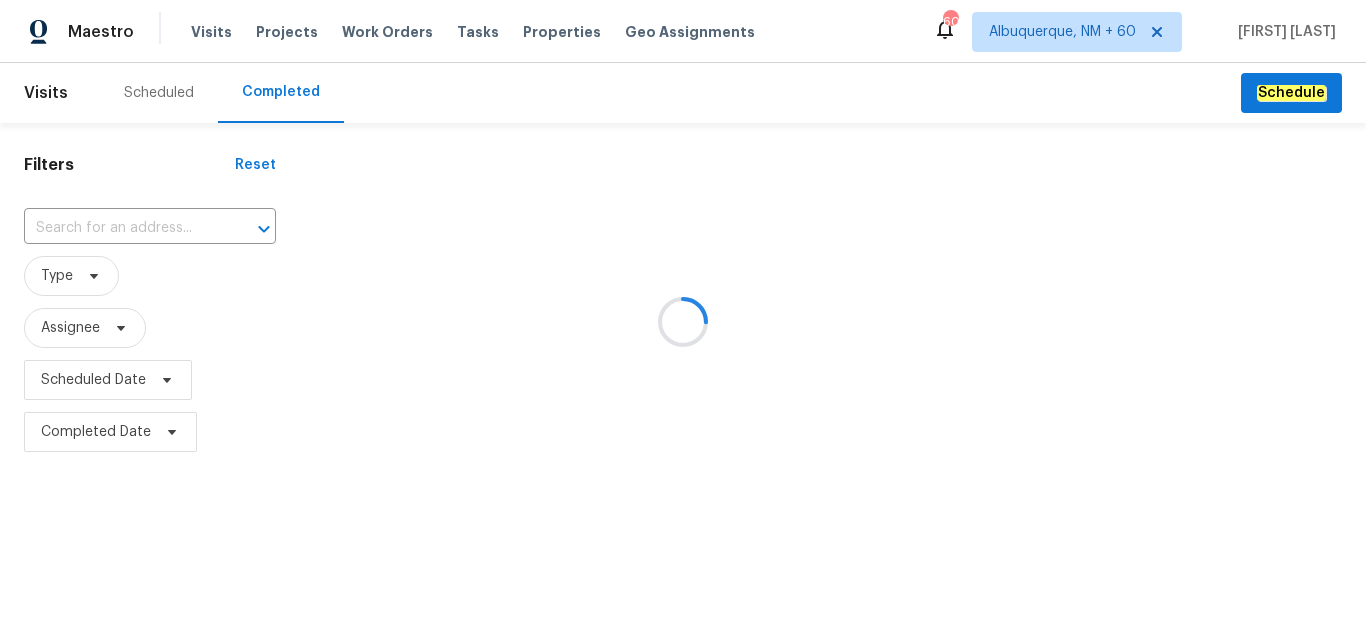 type on "[NUMBER] [STREET], [CITY], [STATE] [POSTAL_CODE]" 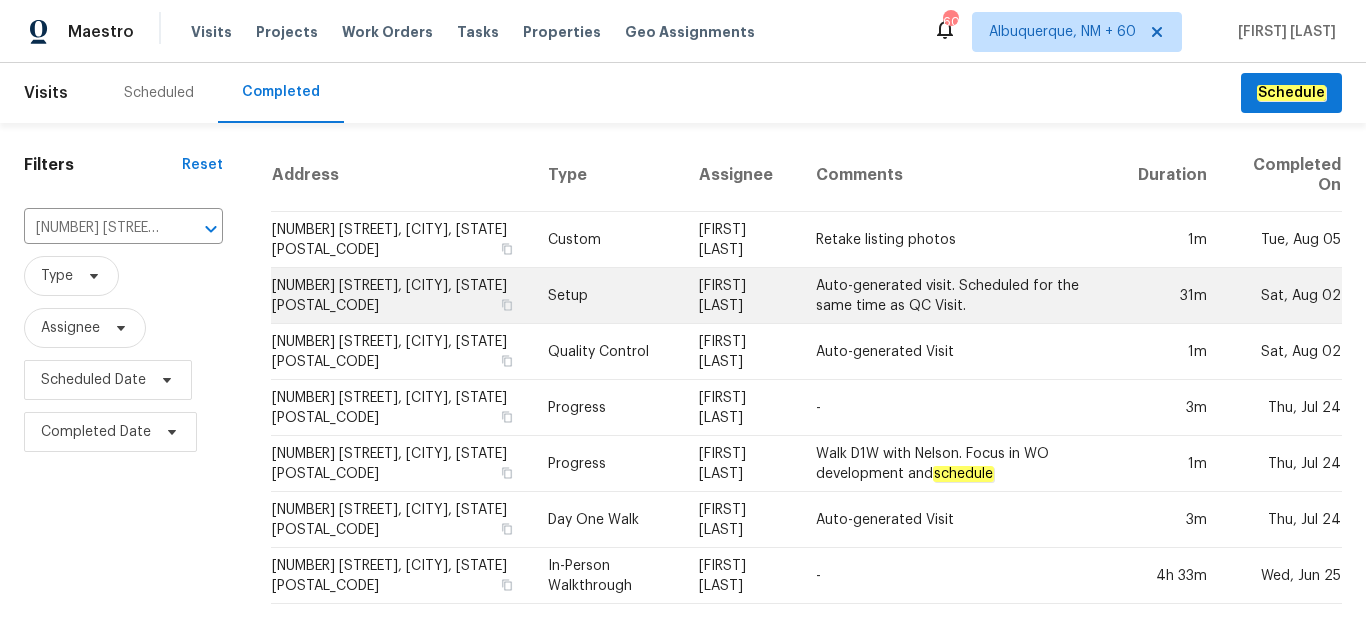 click on "Setup" at bounding box center (607, 296) 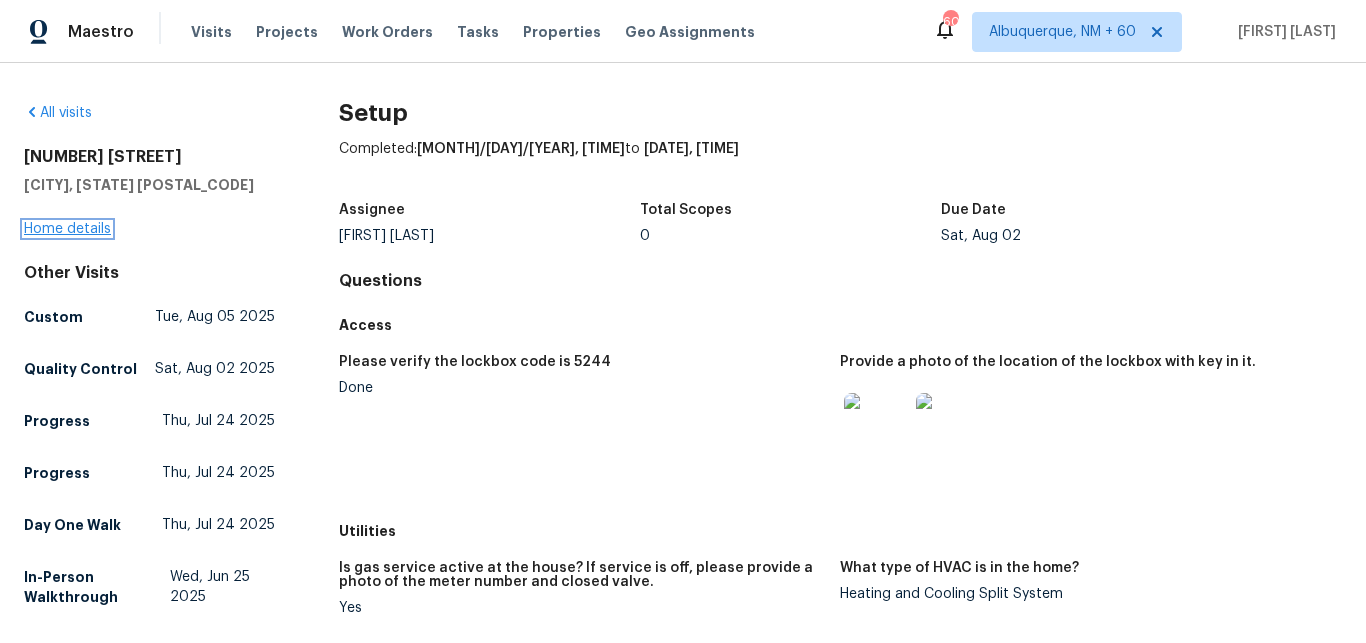 click on "Home details" at bounding box center [67, 229] 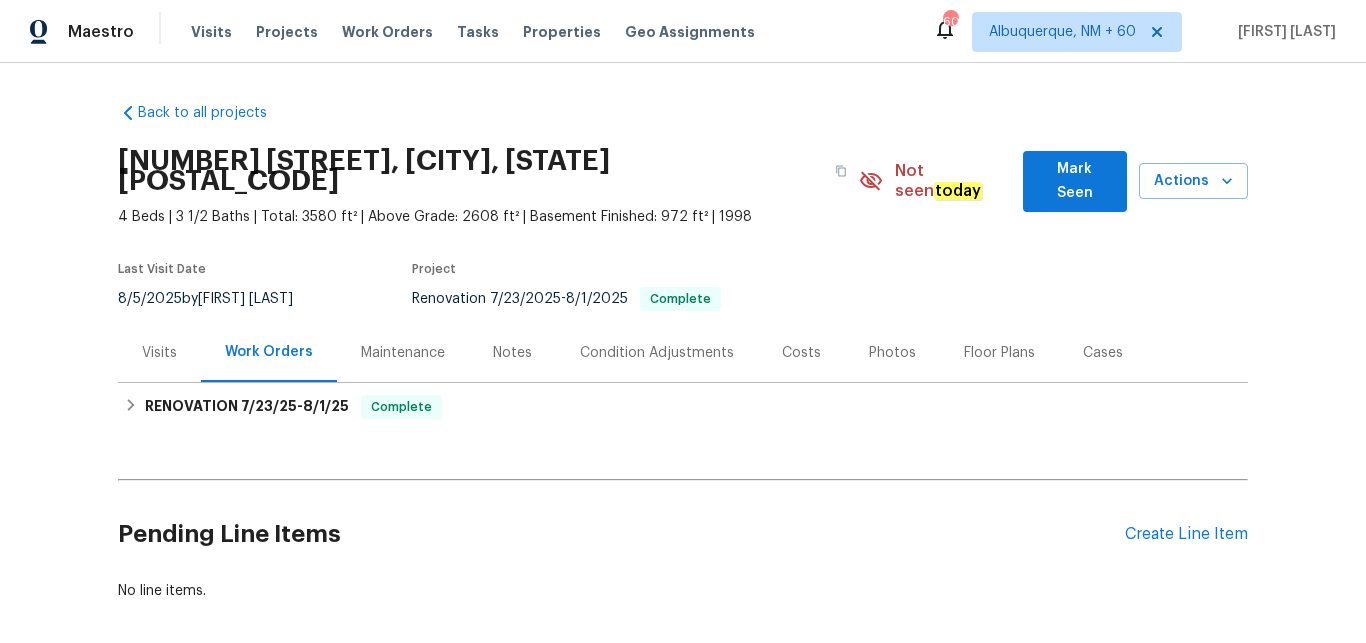 click on "Photos" at bounding box center (892, 353) 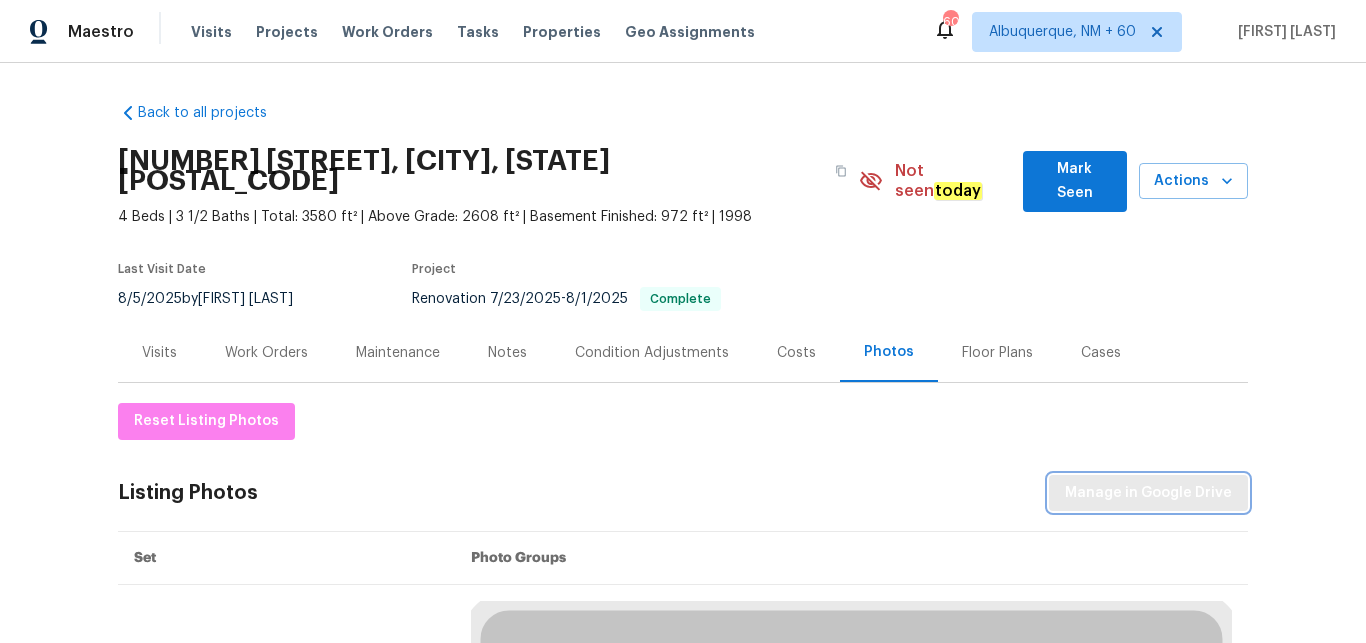 click on "Manage in Google Drive" at bounding box center [1148, 493] 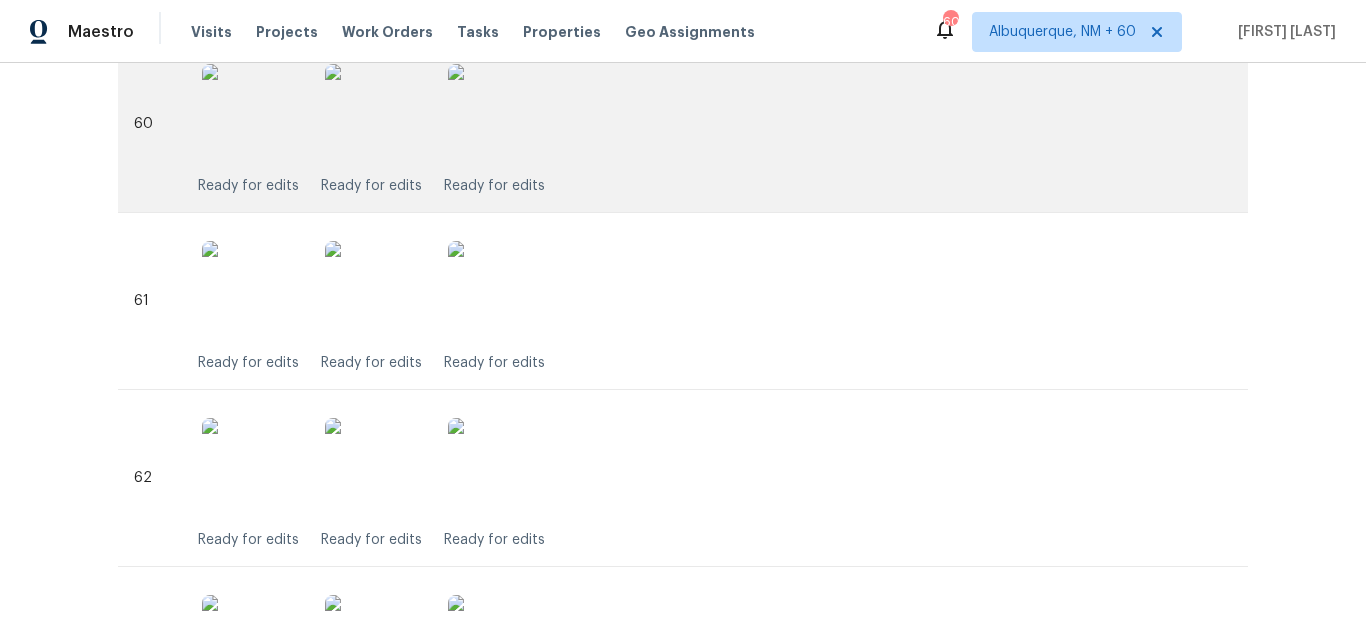 scroll, scrollTop: 11256, scrollLeft: 0, axis: vertical 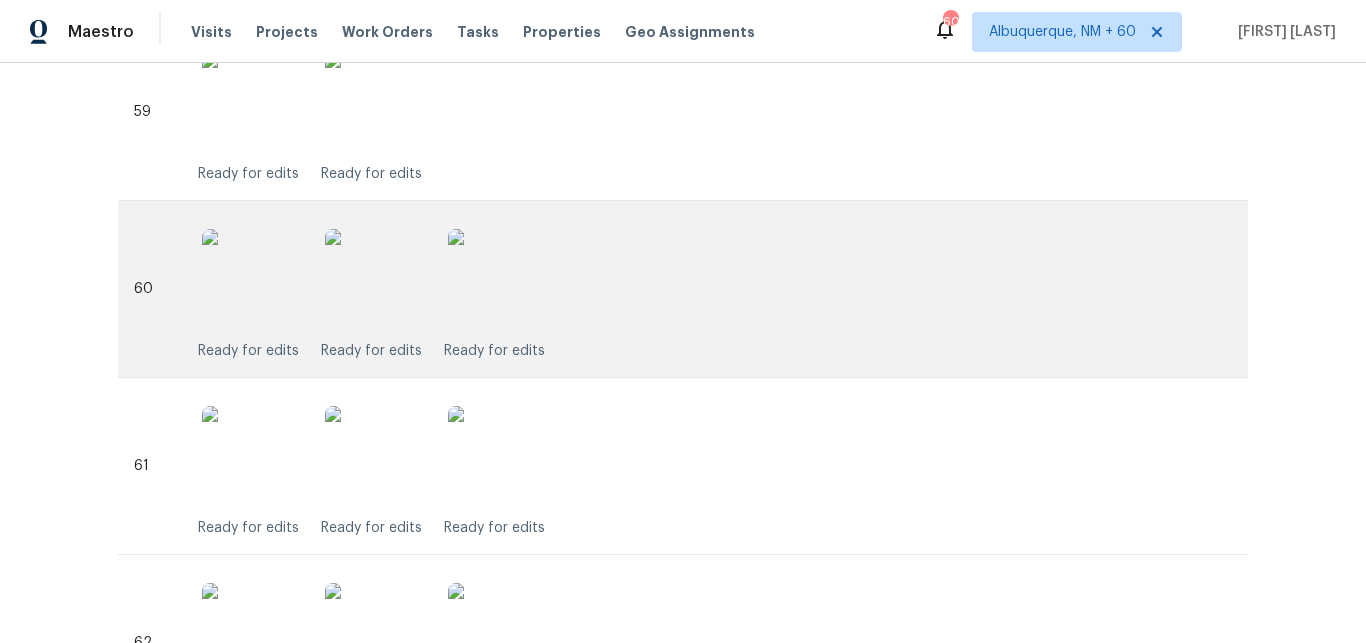 type 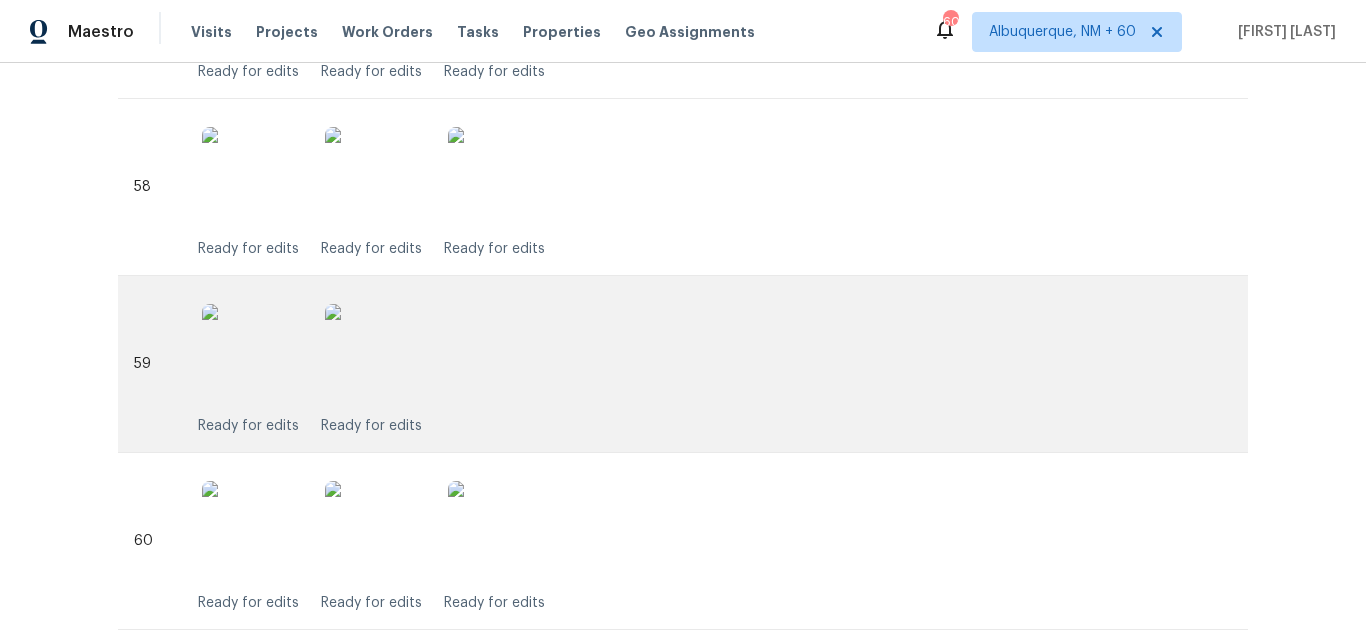 scroll, scrollTop: 10920, scrollLeft: 0, axis: vertical 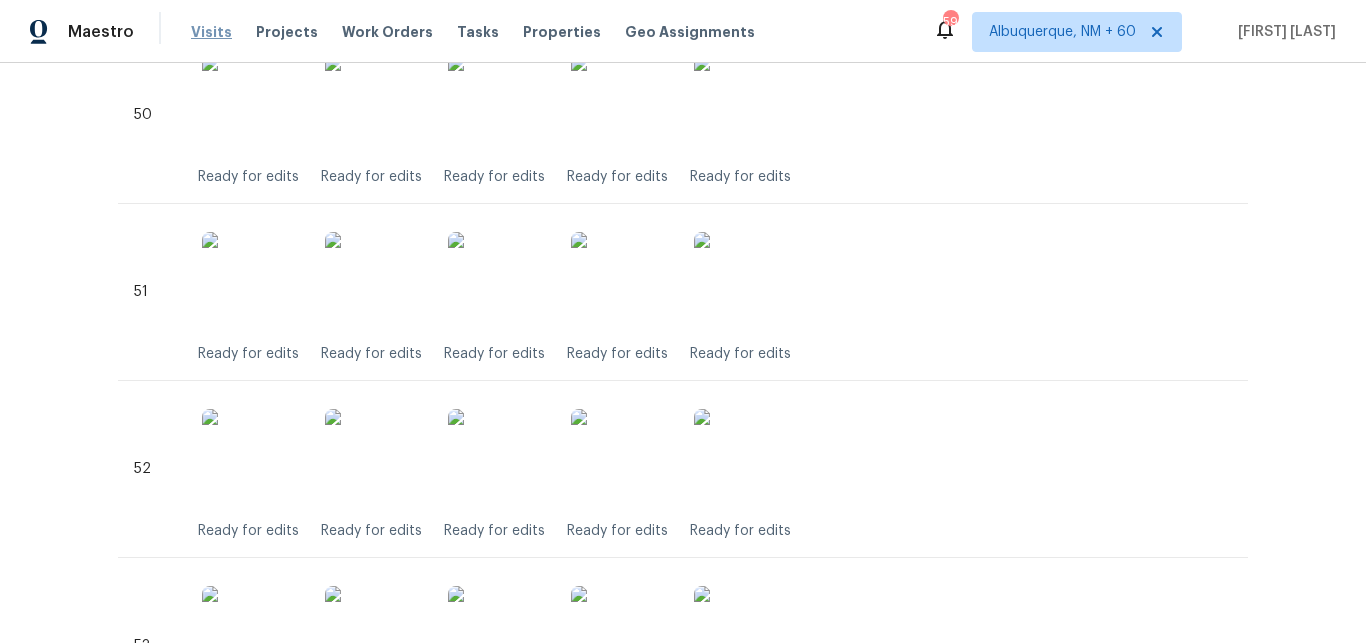 click on "Visits" at bounding box center [211, 32] 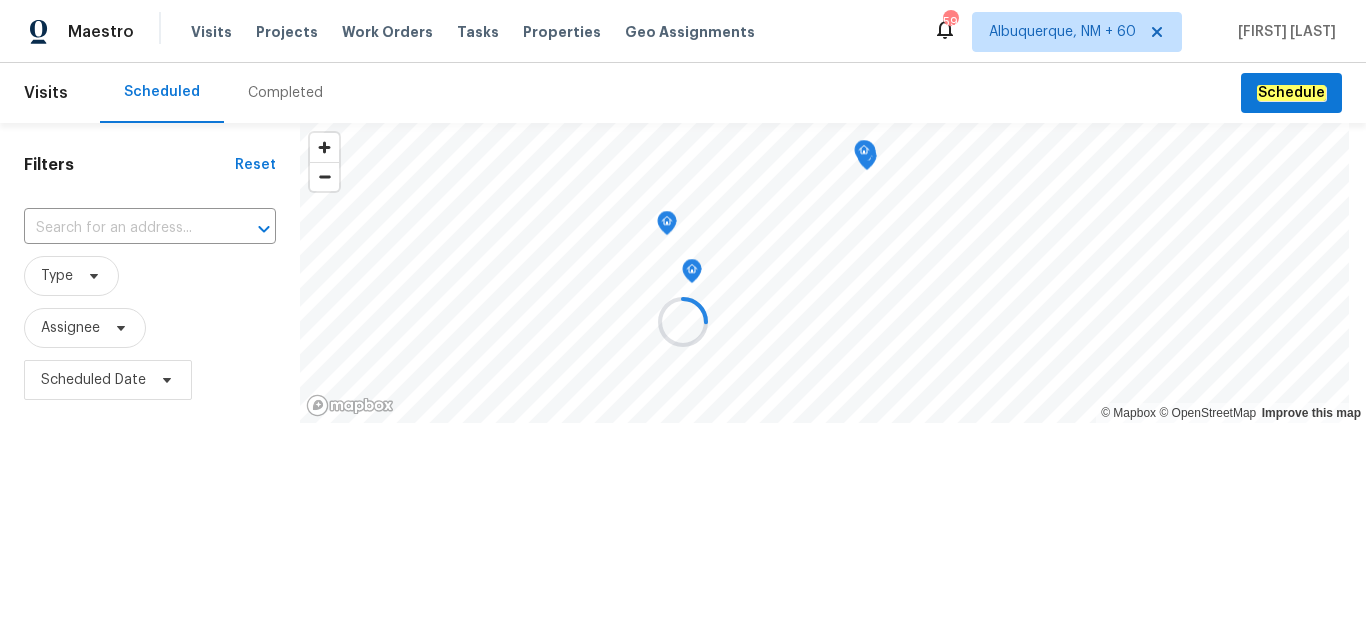 click on "Completed" at bounding box center [285, 93] 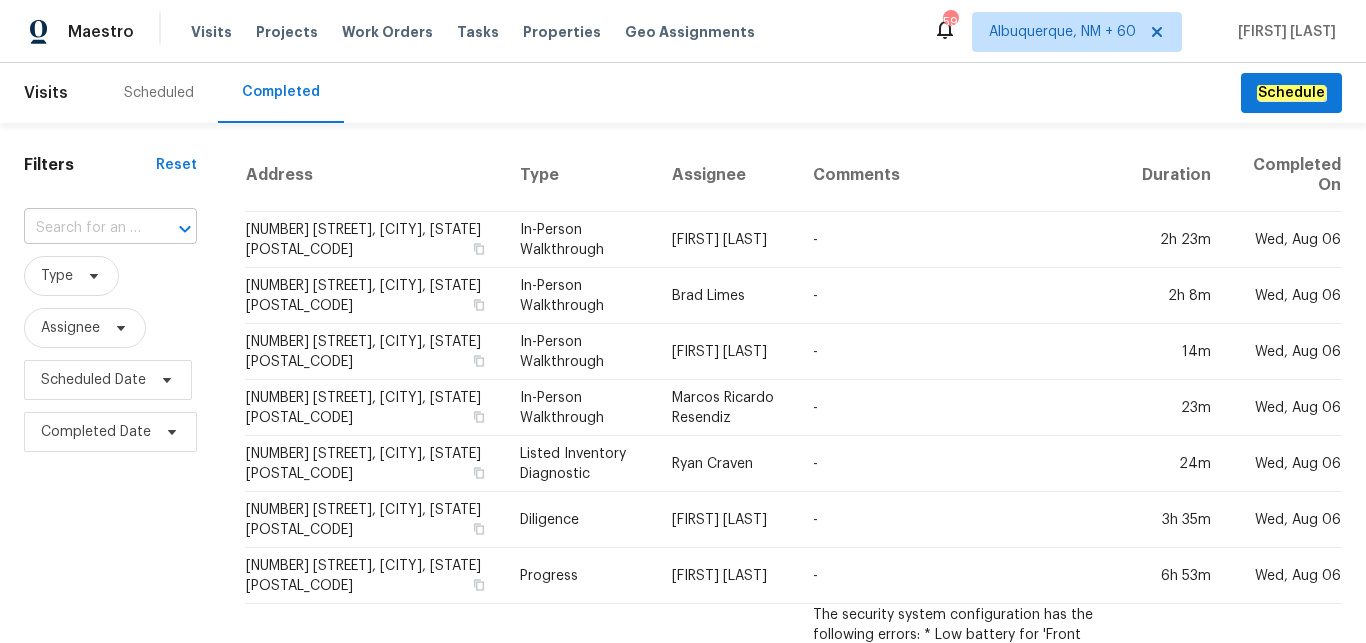 click at bounding box center (82, 228) 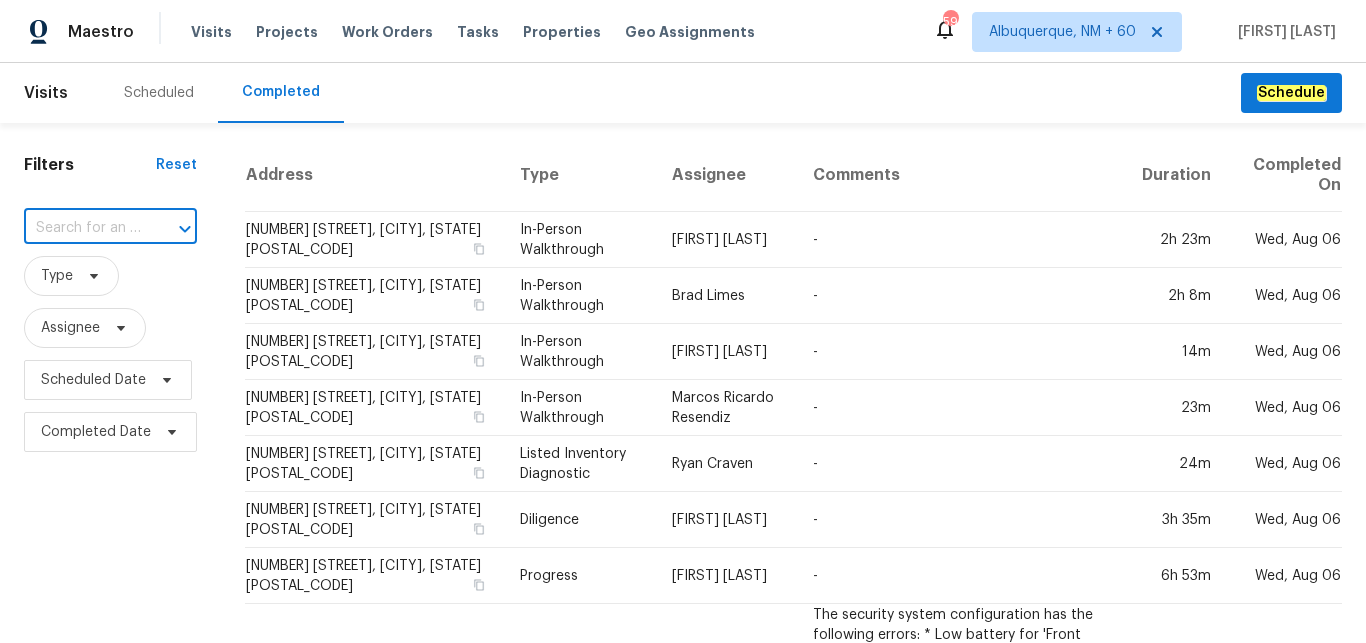 paste on "[NUMBER] [STREET], [CITY], [STATE] [POSTAL_CODE]" 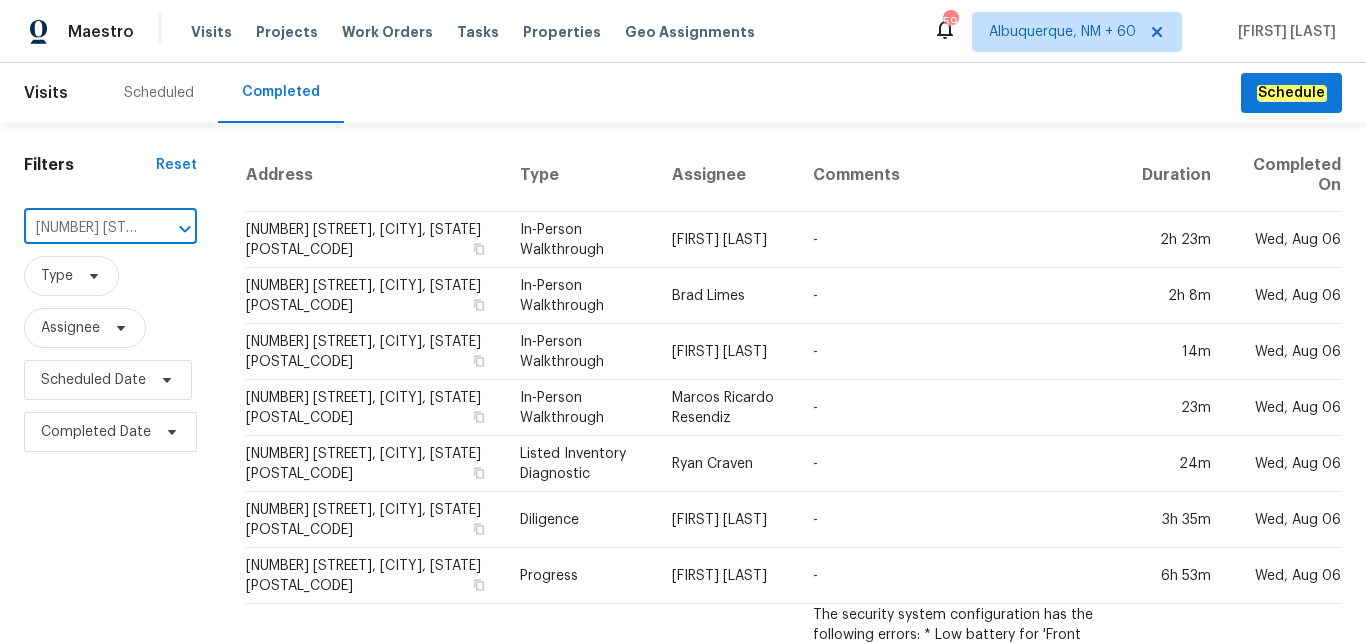 scroll, scrollTop: 0, scrollLeft: 197, axis: horizontal 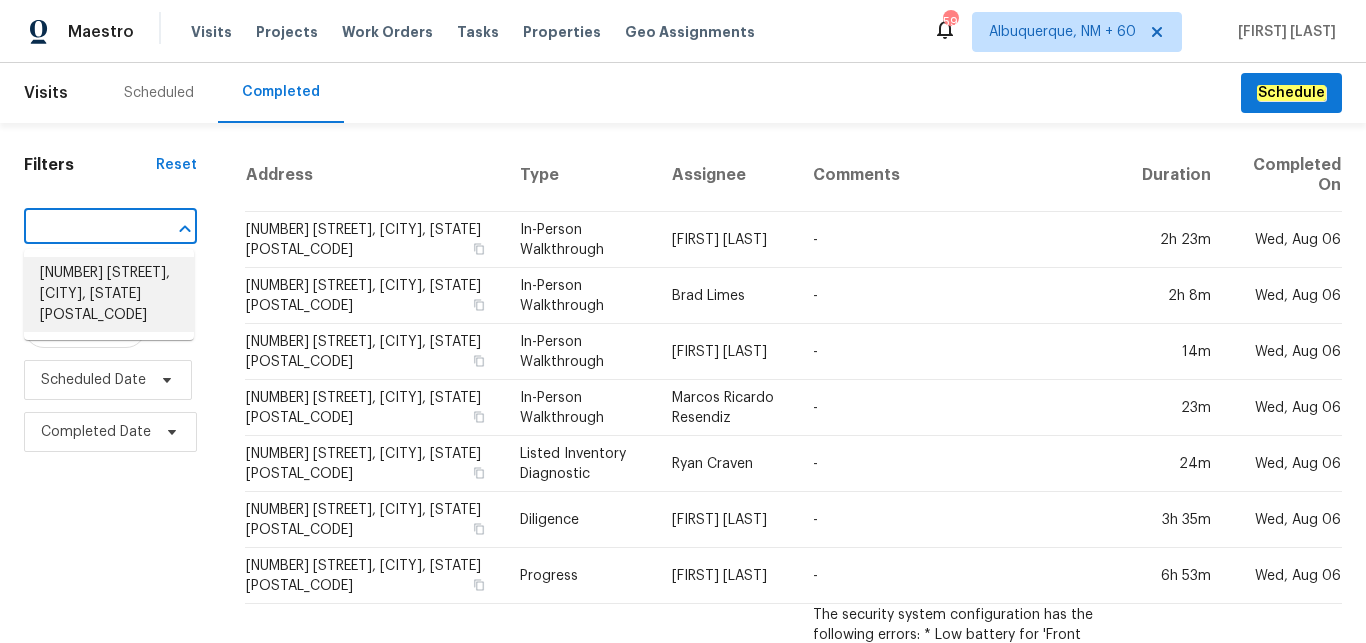 click on "[NUMBER] [STREET], [CITY], [STATE] [POSTAL_CODE]" at bounding box center [109, 294] 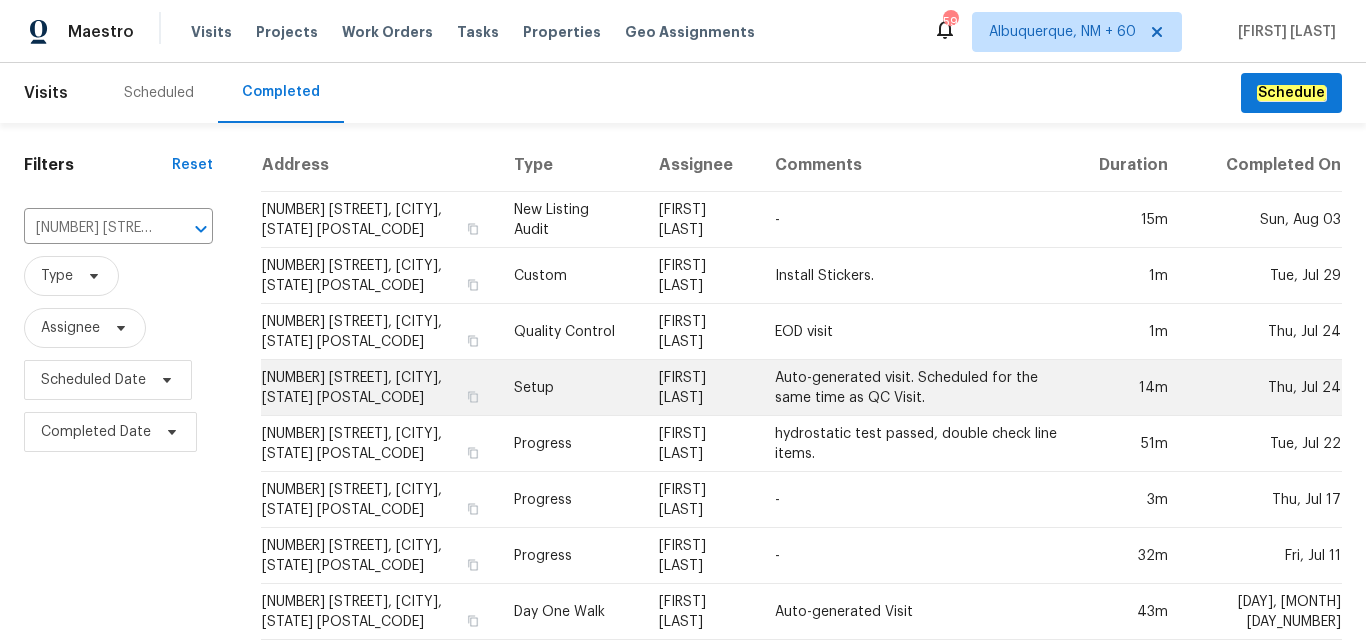 click on "Setup" at bounding box center [570, 388] 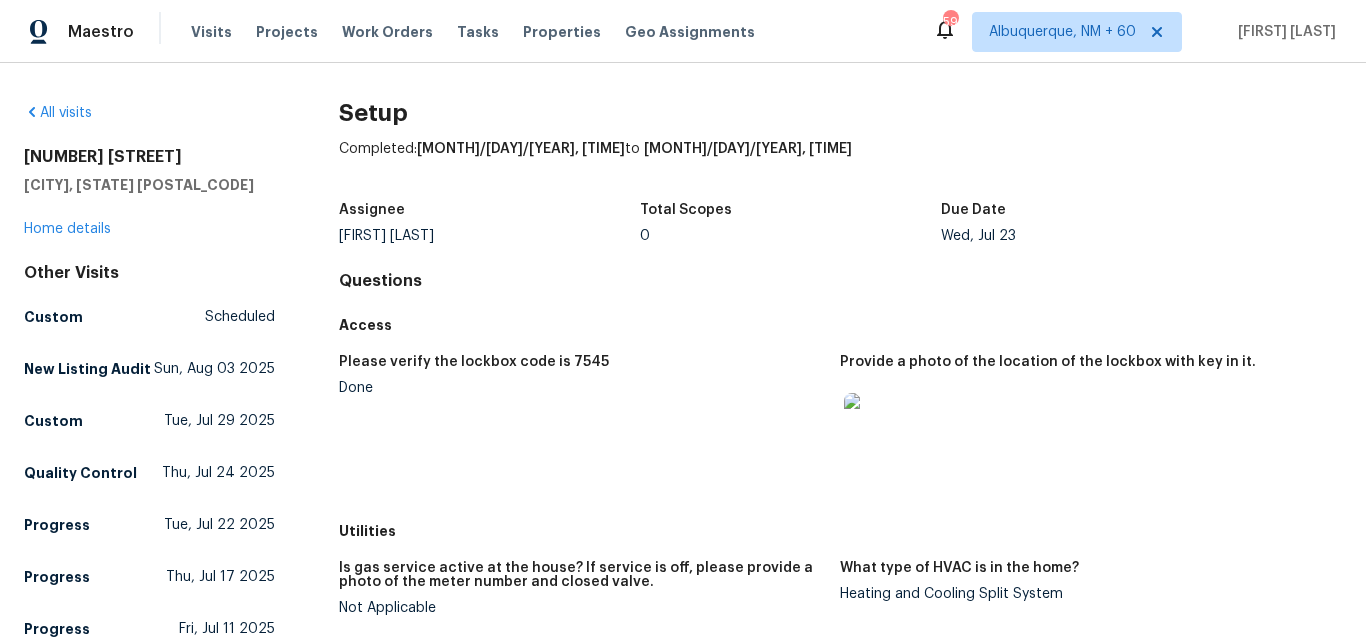 click on "[NUMBER] [STREET], [CITY], [STATE] [POSTAL_CODE] Home details" at bounding box center (149, 193) 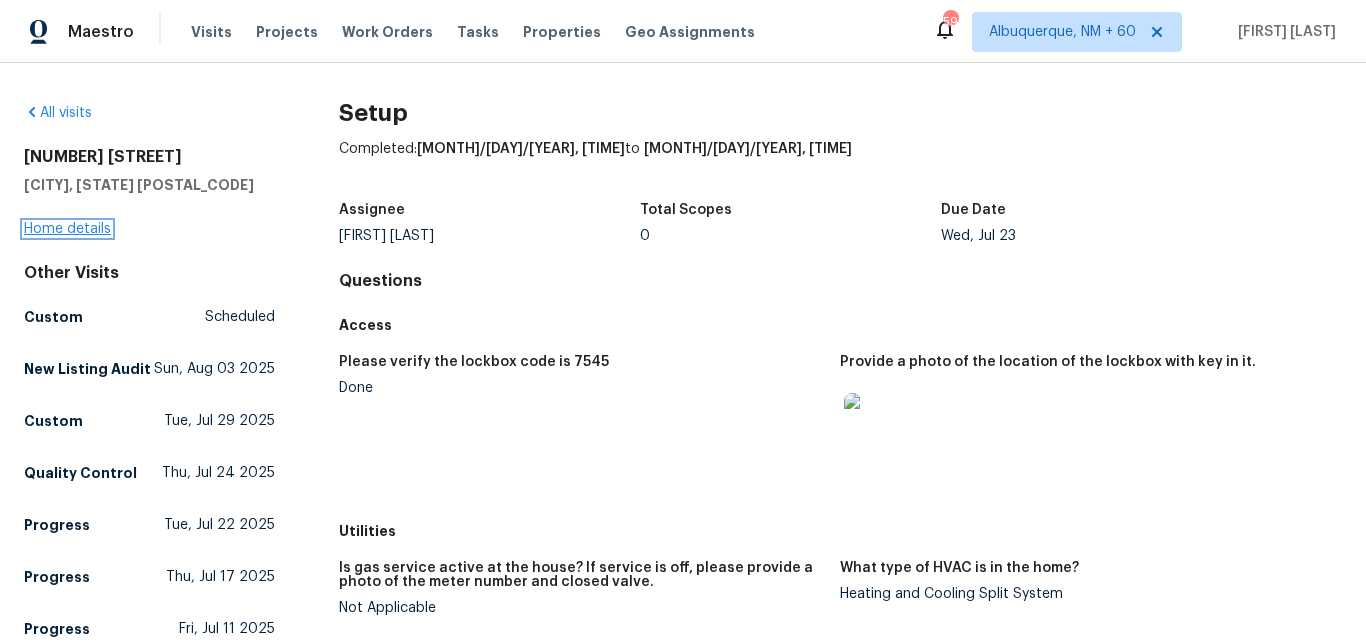 click on "Home details" at bounding box center (67, 229) 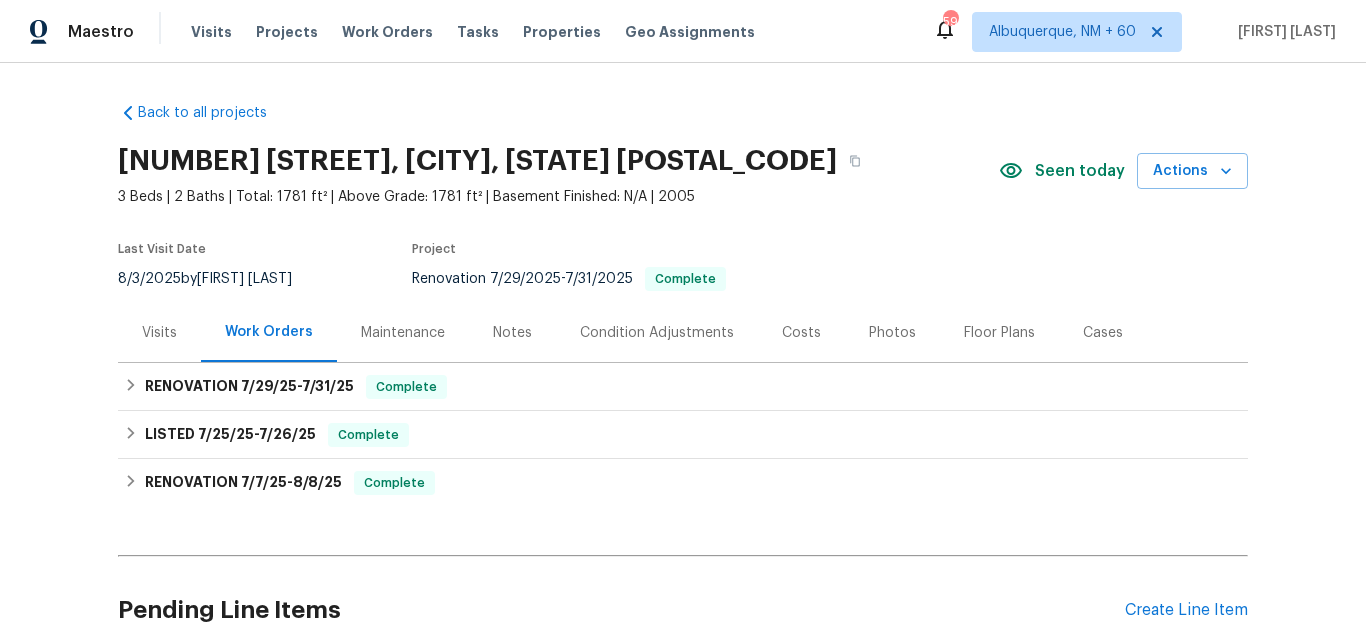 click on "Photos" at bounding box center (892, 332) 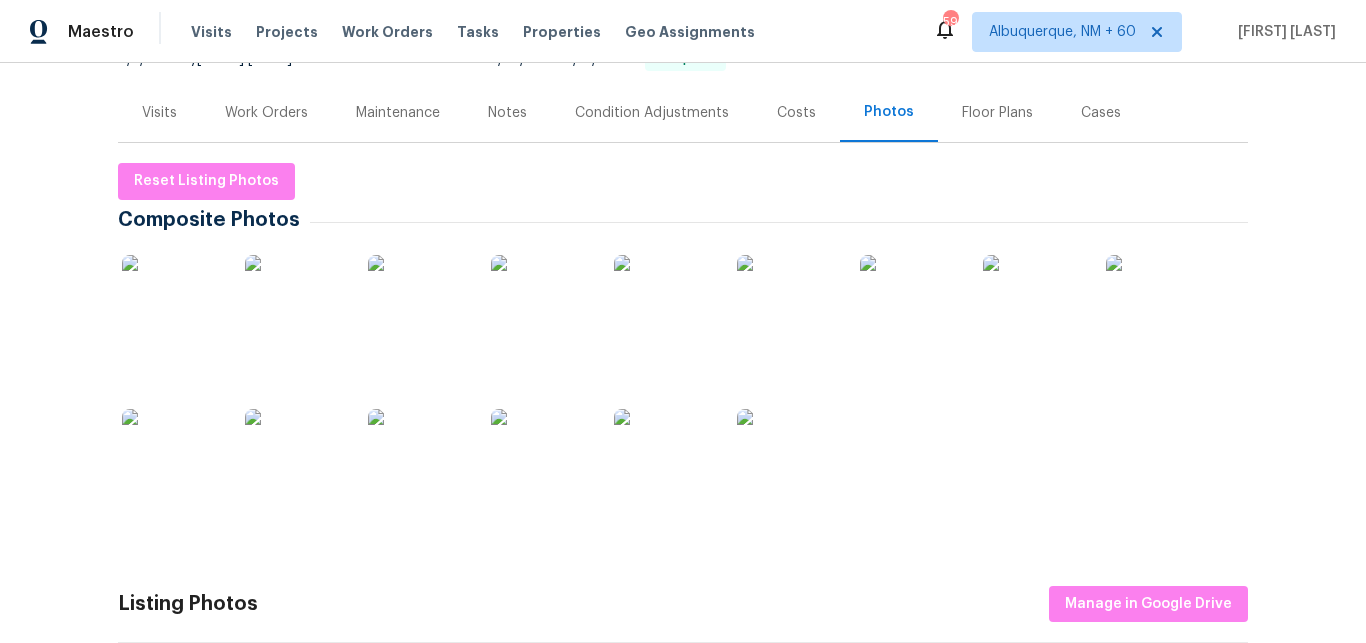 scroll, scrollTop: 336, scrollLeft: 0, axis: vertical 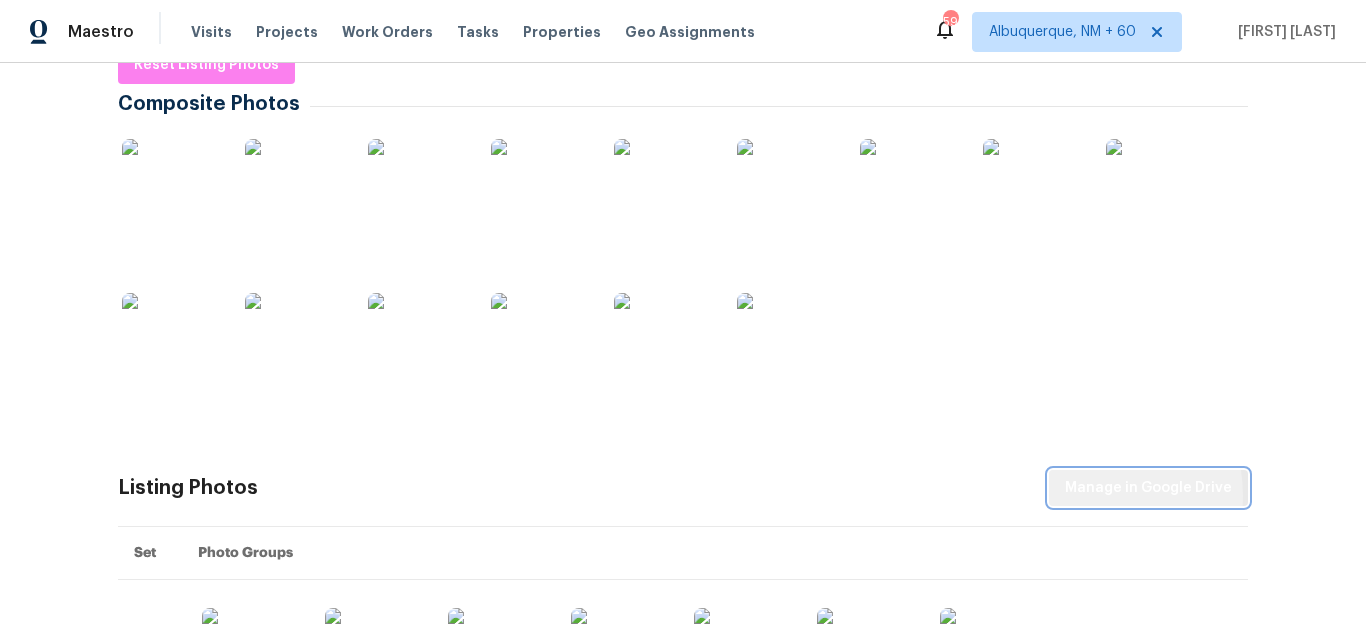 click on "Manage in Google Drive" at bounding box center (1148, 488) 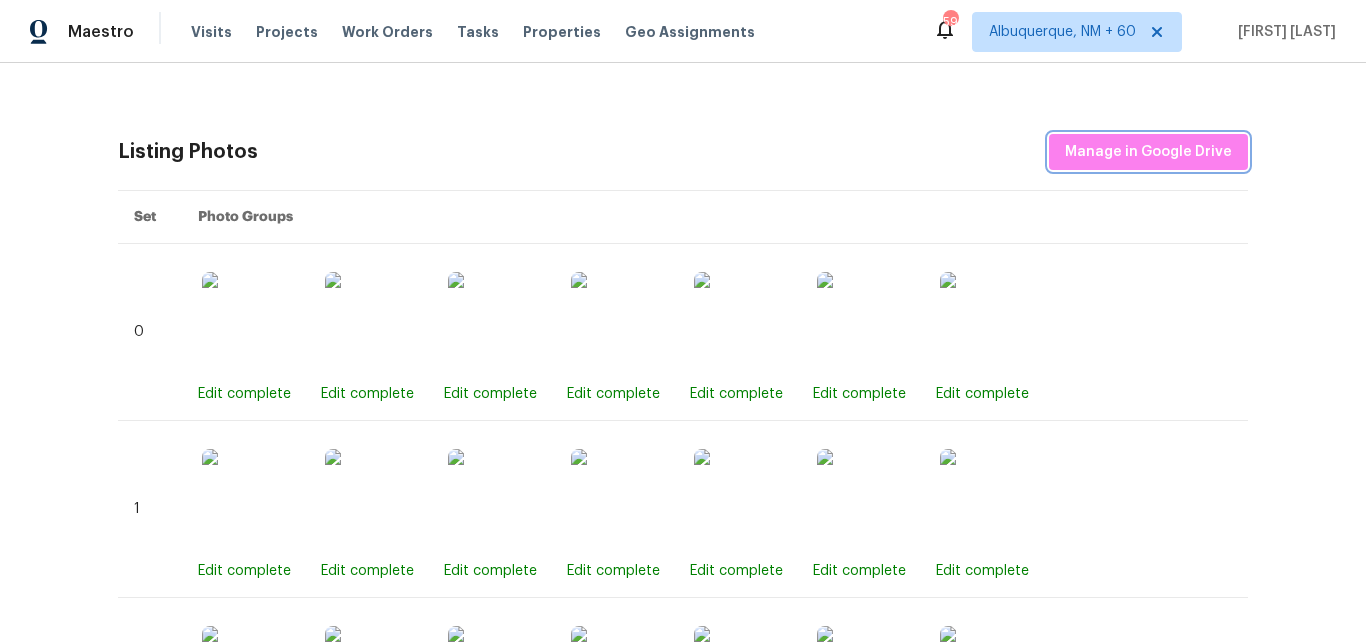 scroll, scrollTop: 168, scrollLeft: 0, axis: vertical 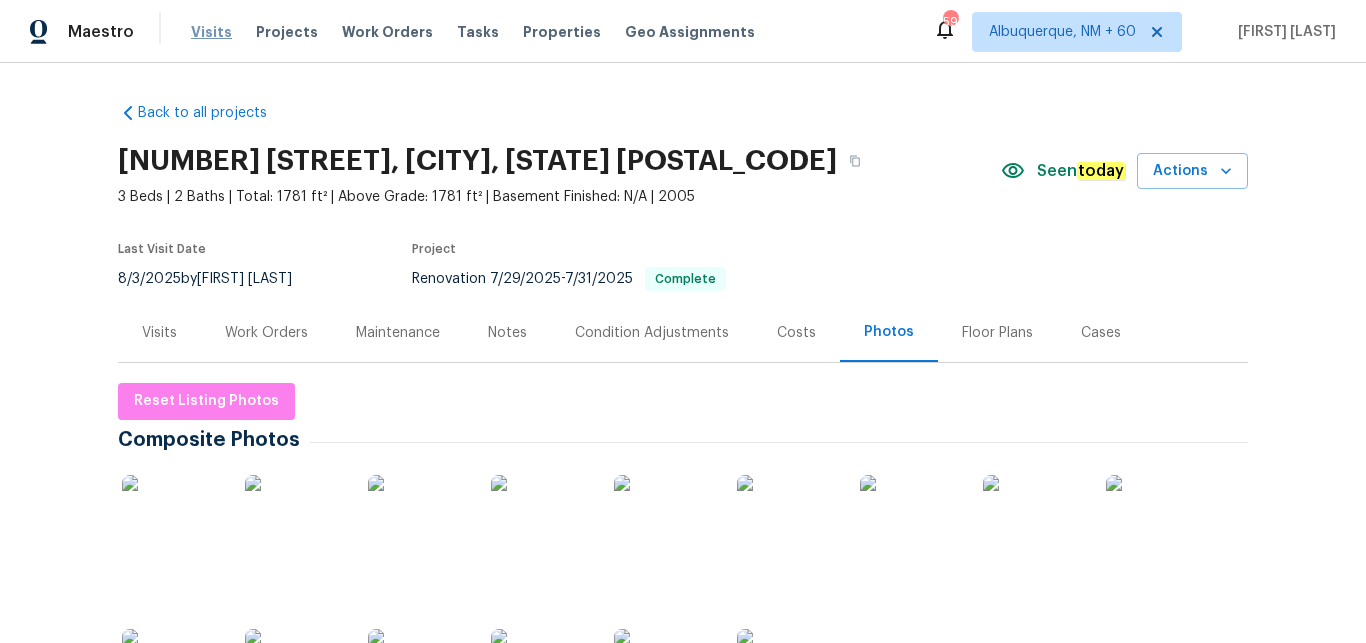 click on "Visits" at bounding box center (211, 32) 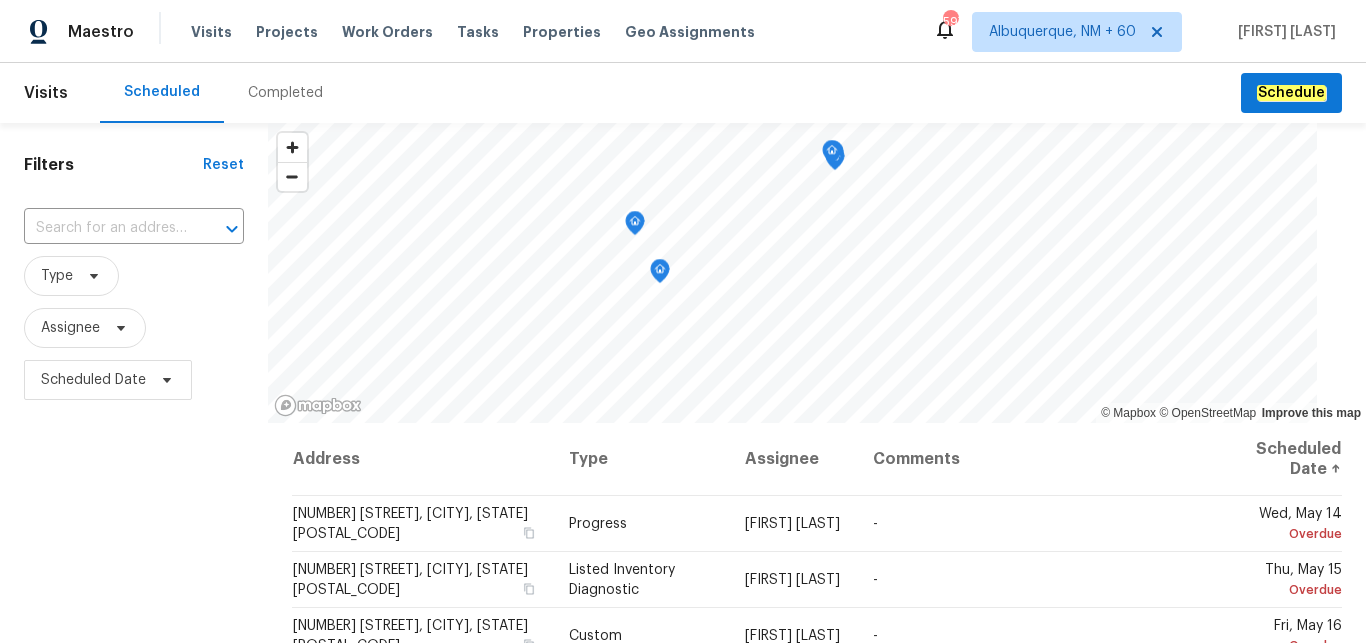 click on "Completed" at bounding box center (285, 93) 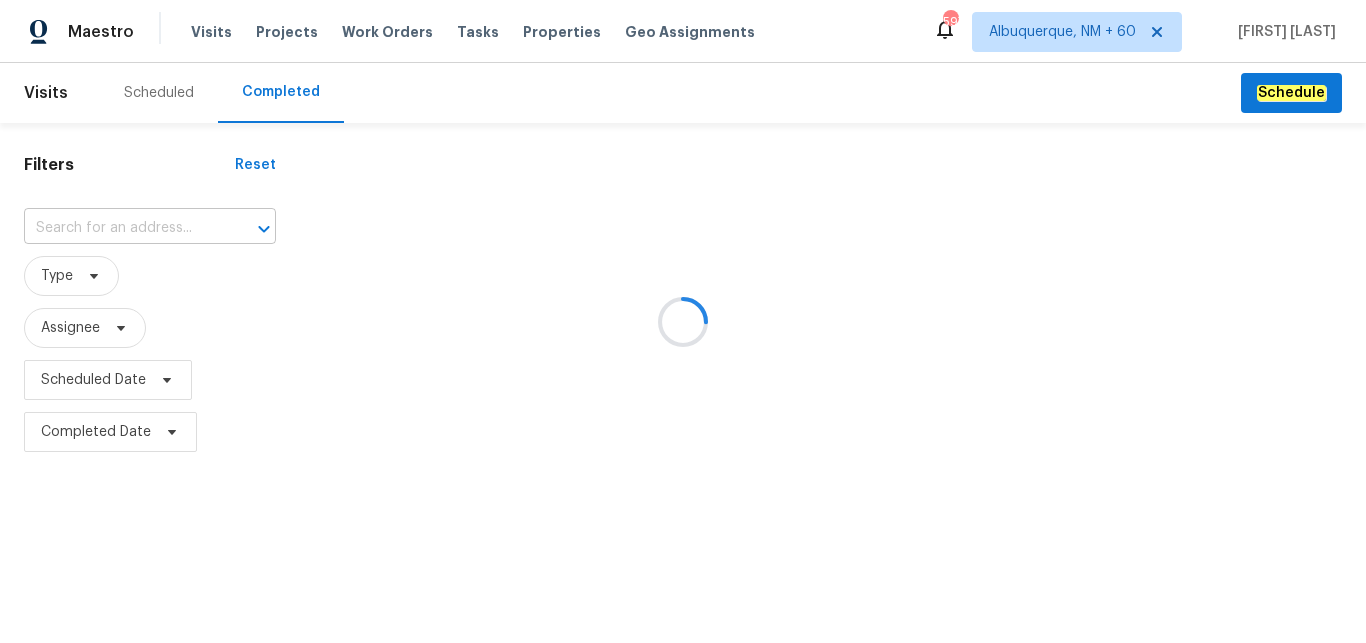 click at bounding box center (683, 321) 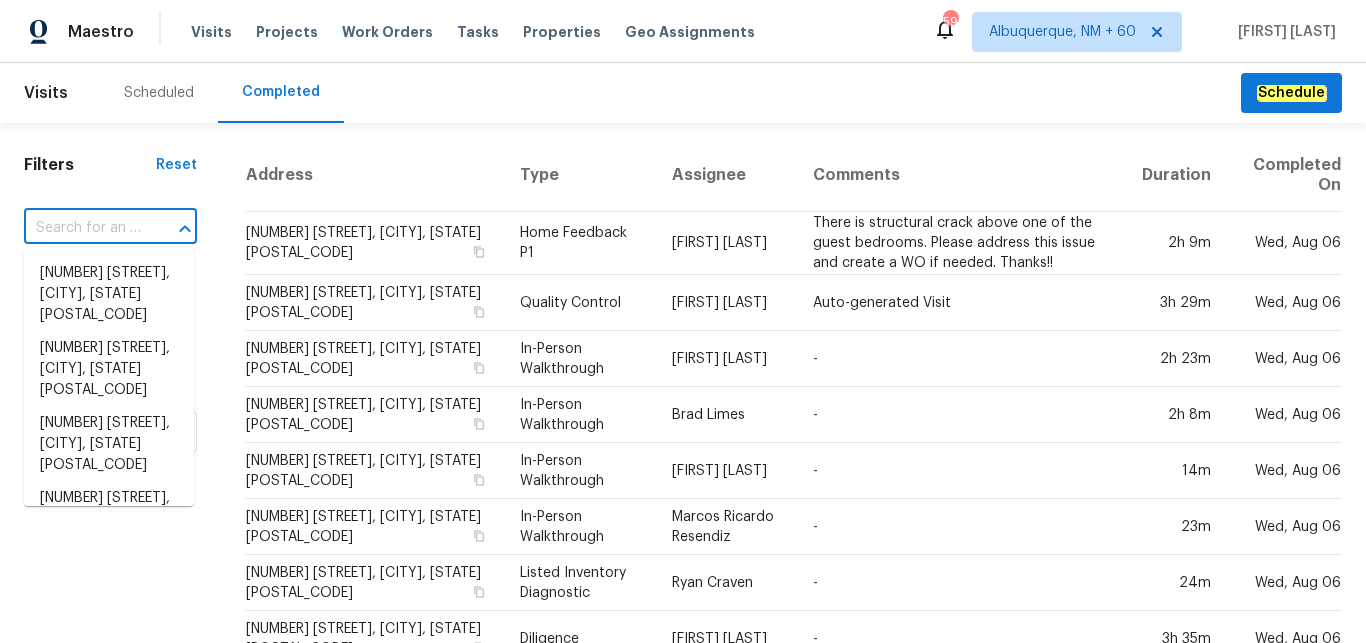 paste on "[NUMBER] [STREET], [CITY], [STATE] [POSTAL_CODE]" 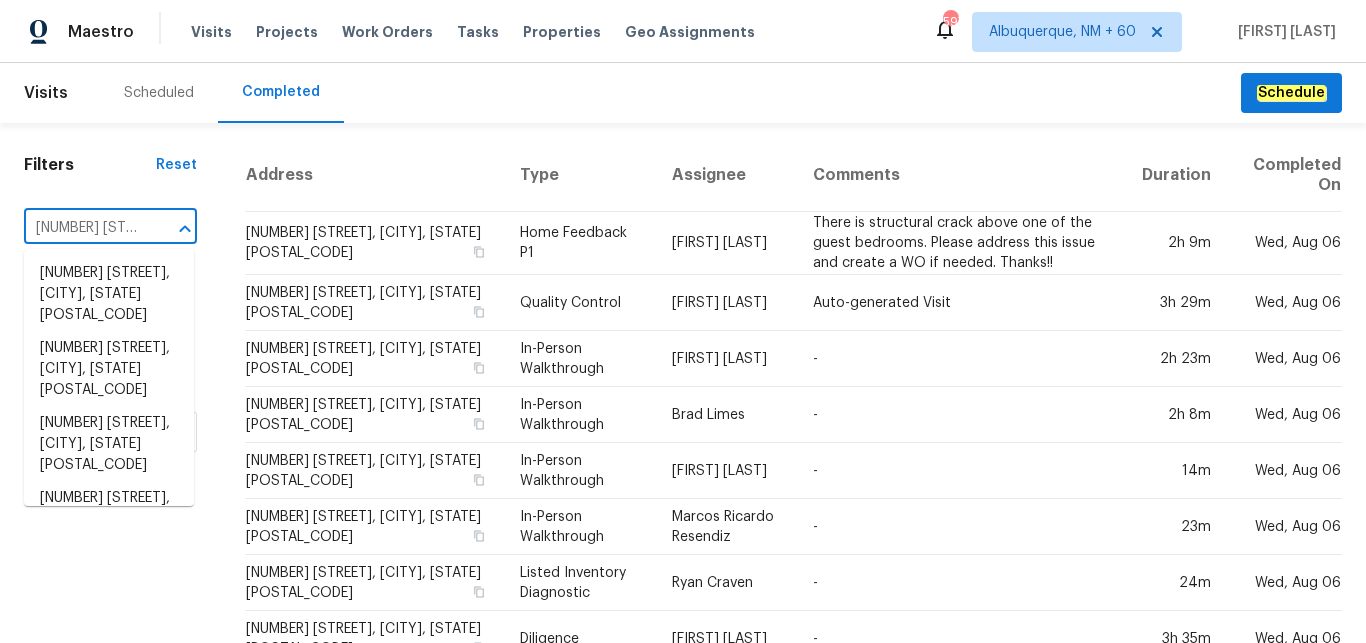 scroll, scrollTop: 0, scrollLeft: 140, axis: horizontal 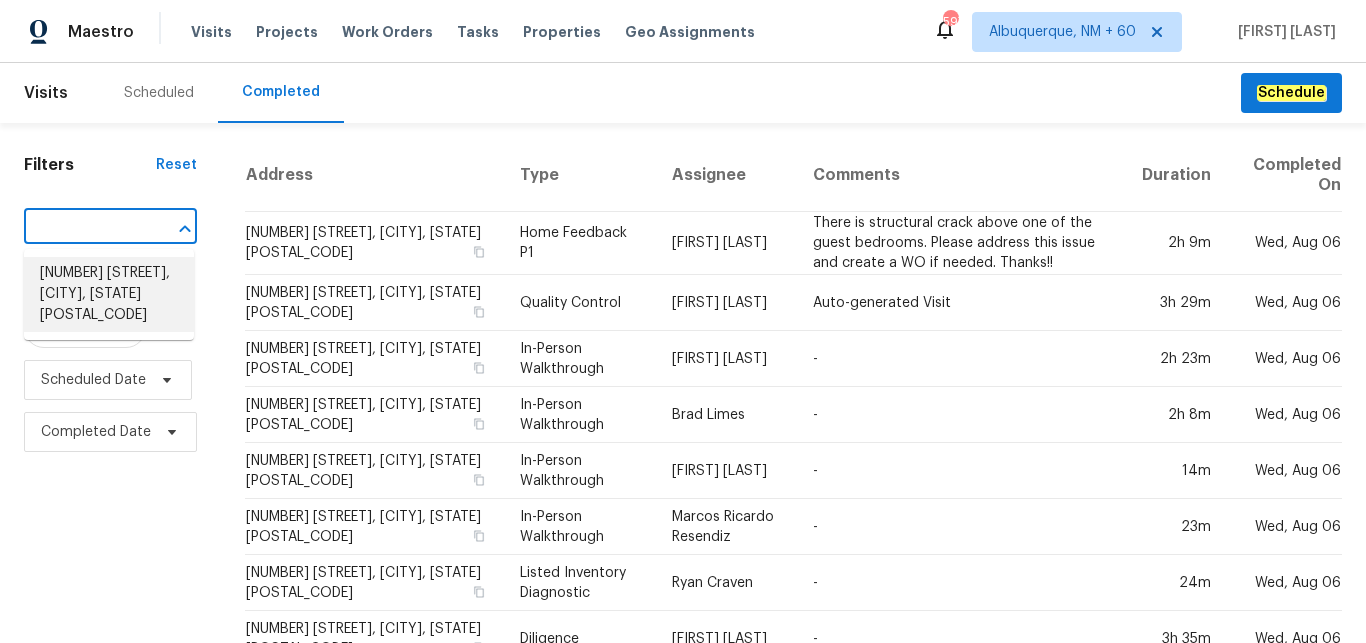click on "[NUMBER] [STREET], [CITY], [STATE] [POSTAL_CODE]" at bounding box center [109, 294] 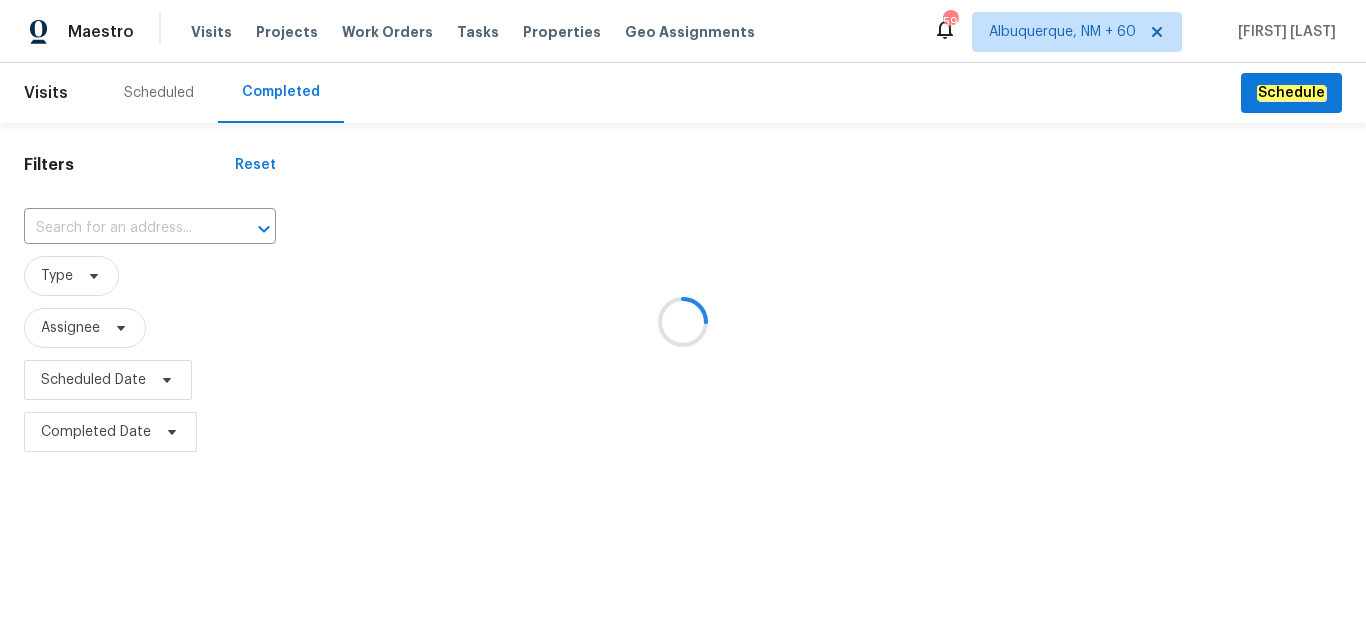 type on "[NUMBER] [STREET], [CITY], [STATE] [POSTAL_CODE]" 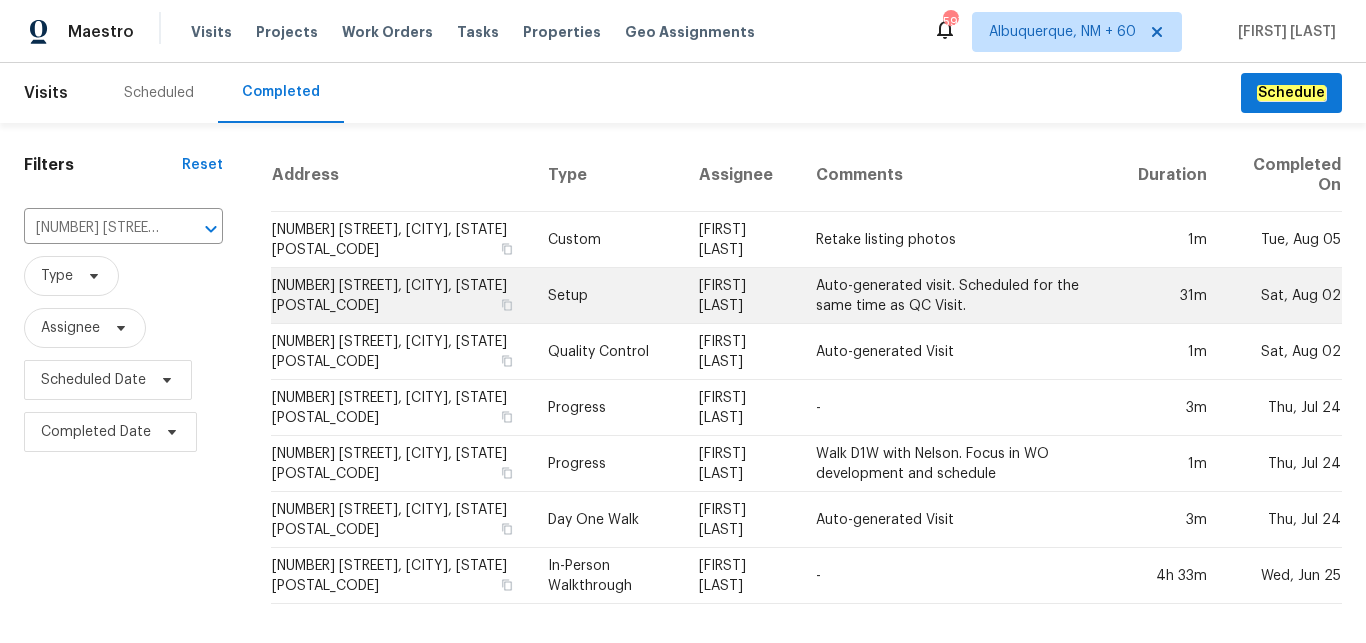 click on "Setup" at bounding box center (607, 296) 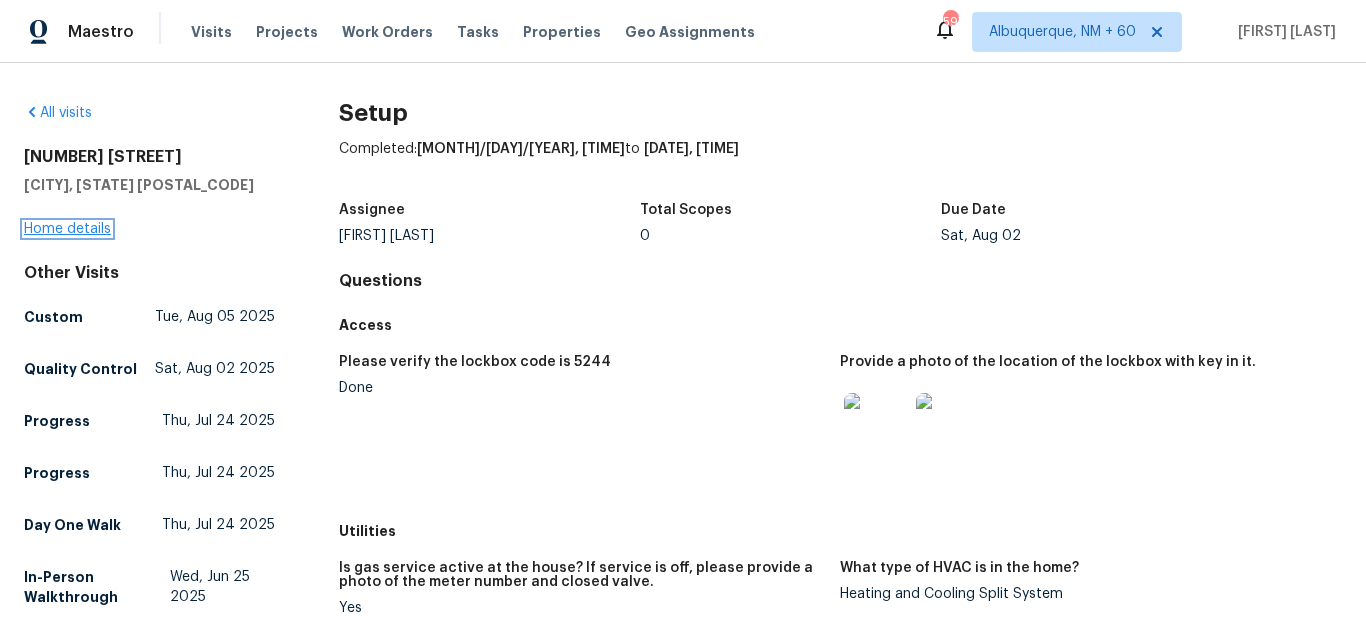 click on "Home details" at bounding box center [67, 229] 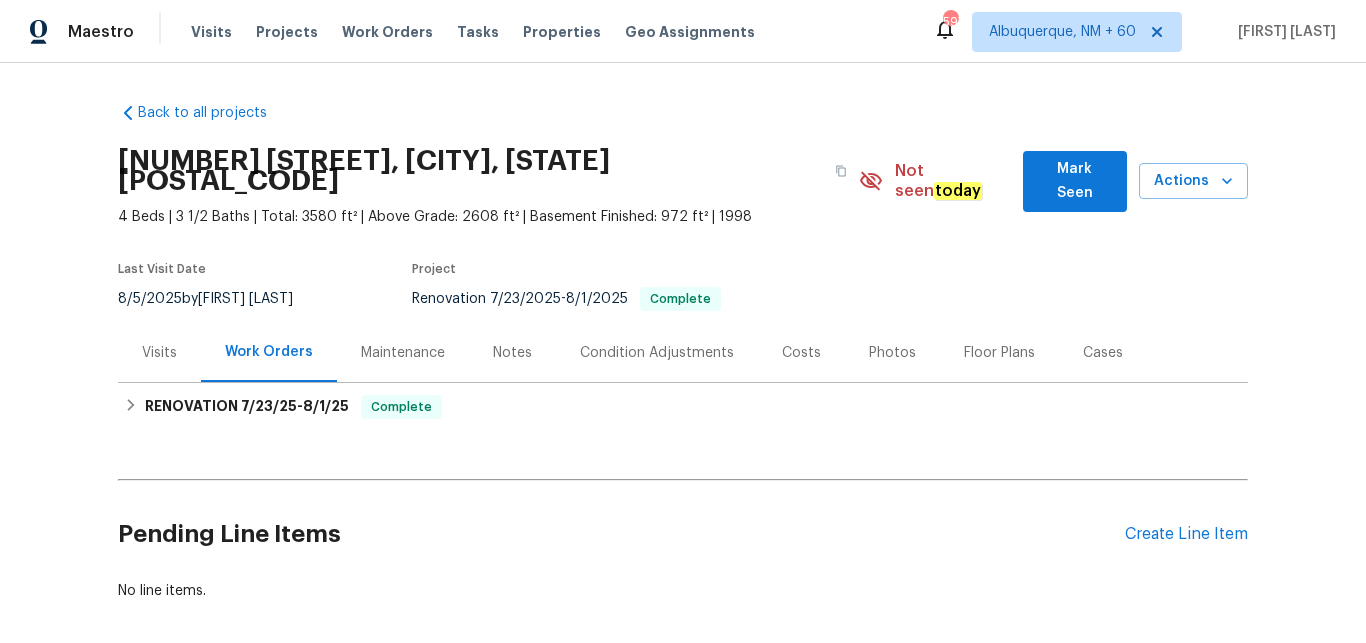 click on "Photos" at bounding box center (892, 353) 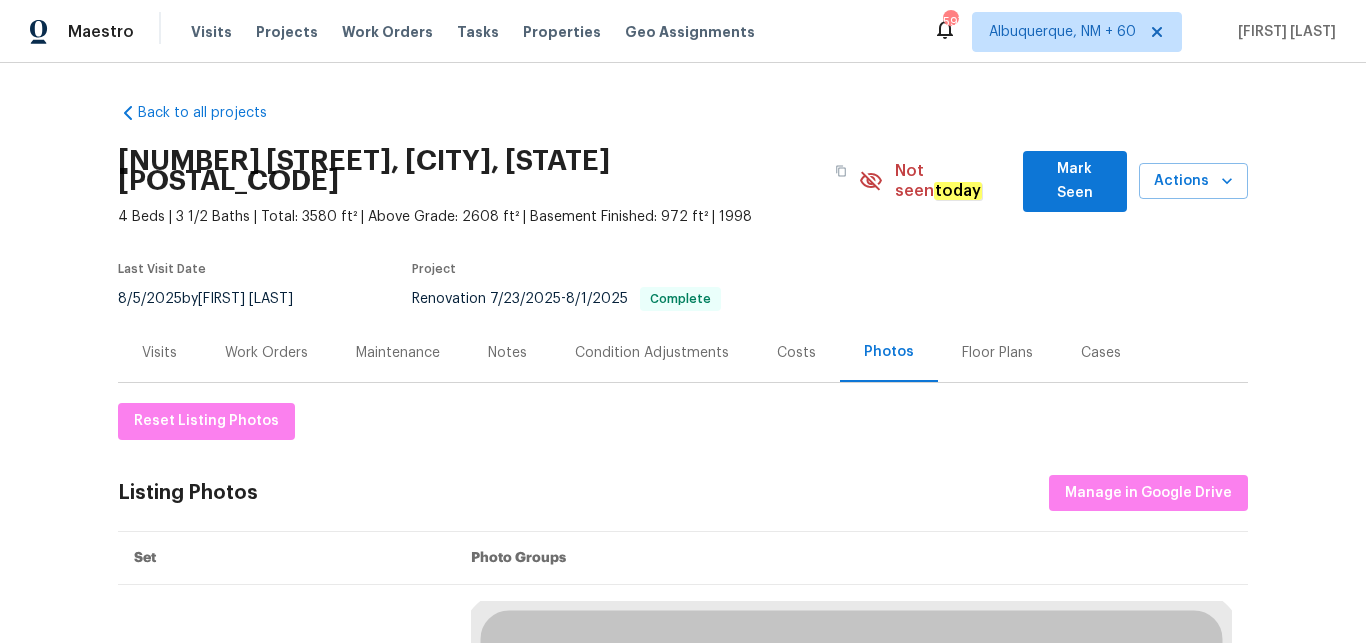scroll, scrollTop: 84, scrollLeft: 0, axis: vertical 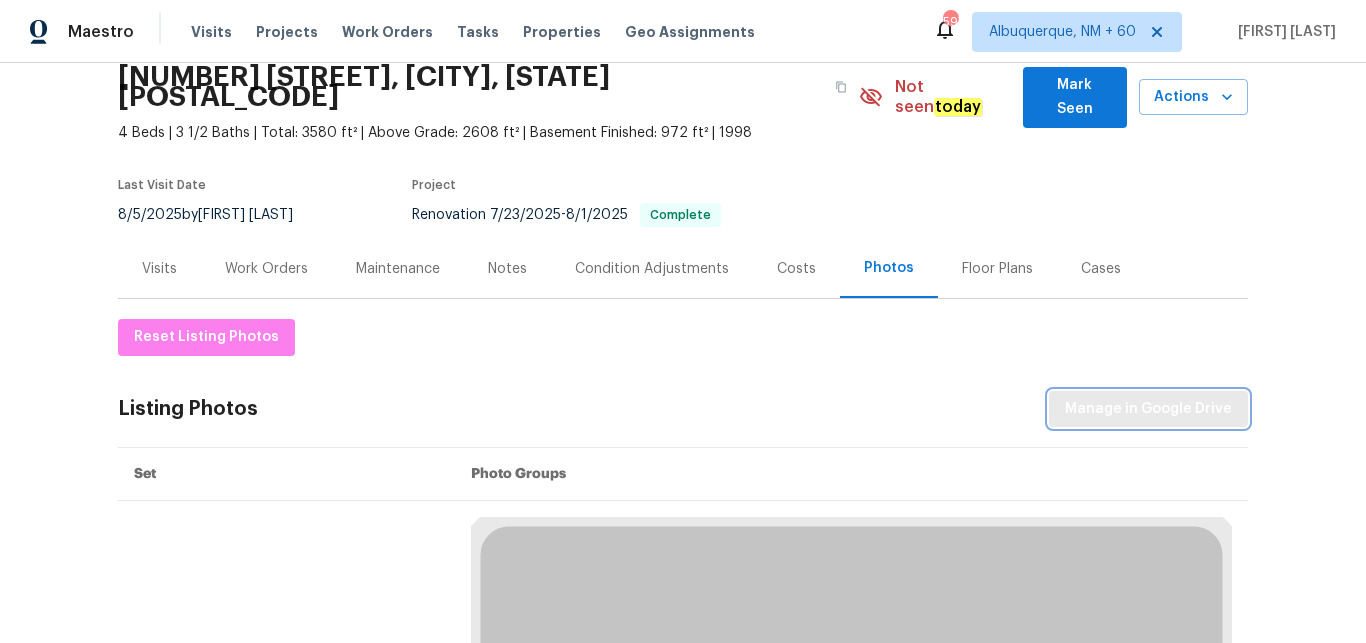 click on "Manage in Google Drive" at bounding box center (1148, 409) 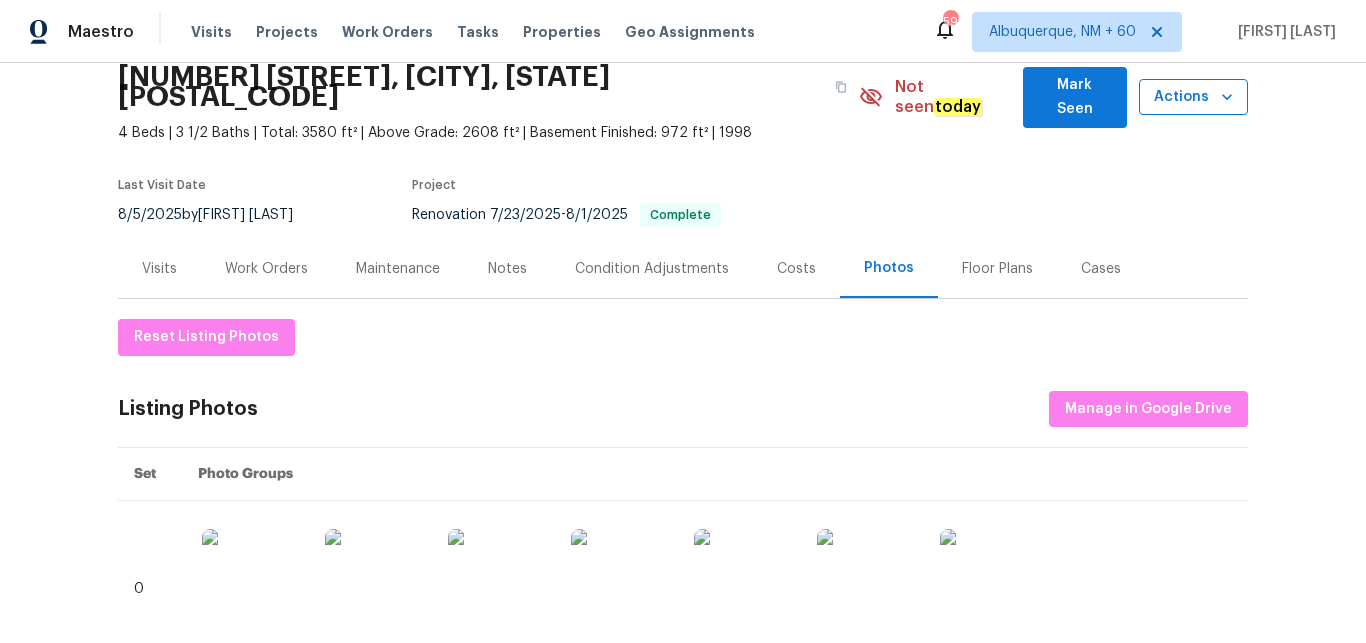 click on "Actions" at bounding box center (1193, 97) 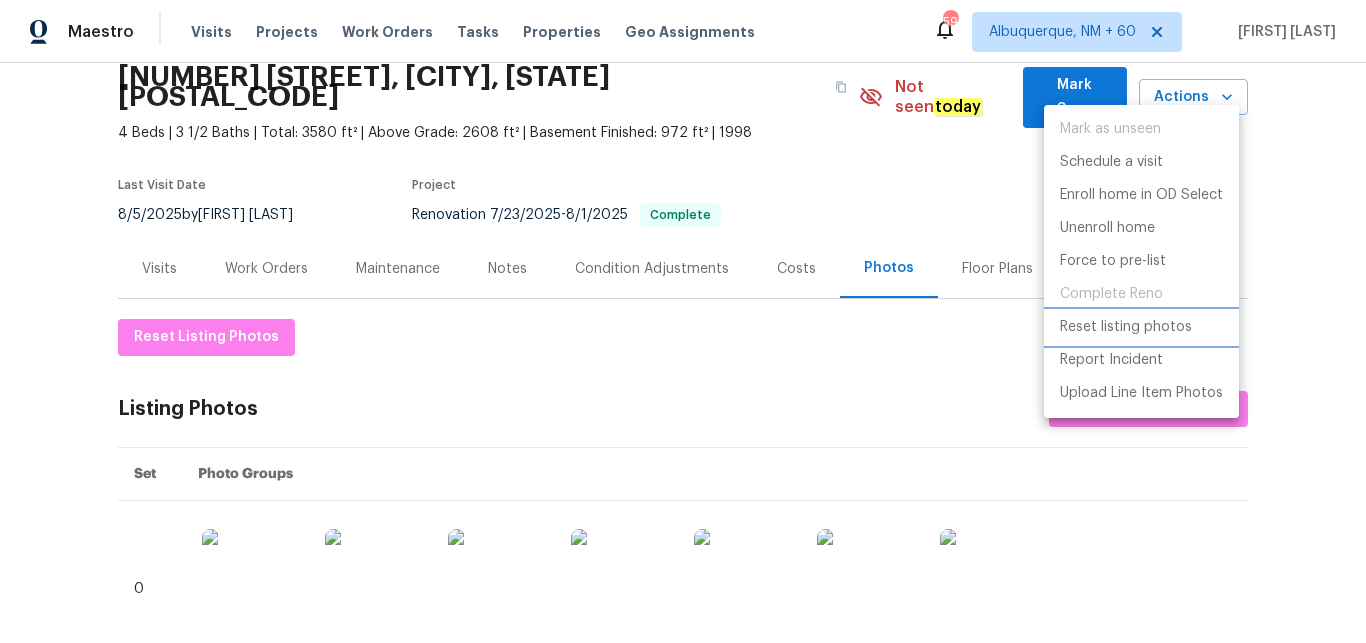 click on "Reset listing photos" at bounding box center (1126, 327) 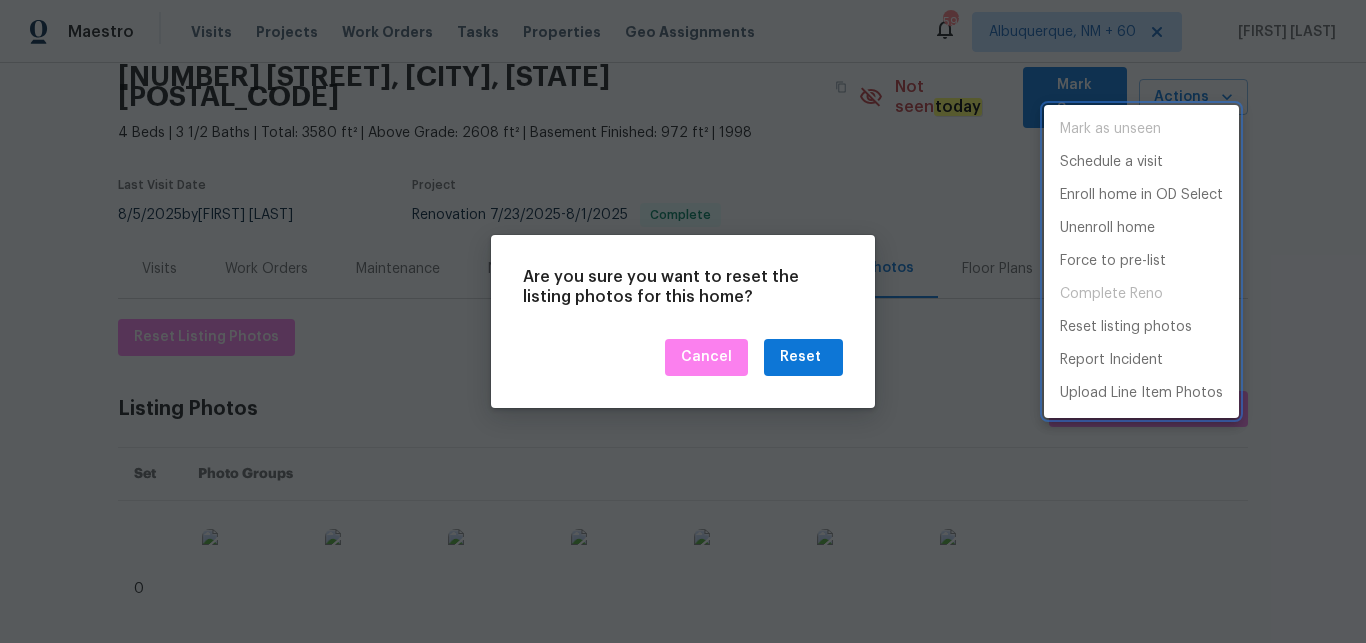 click at bounding box center (683, 321) 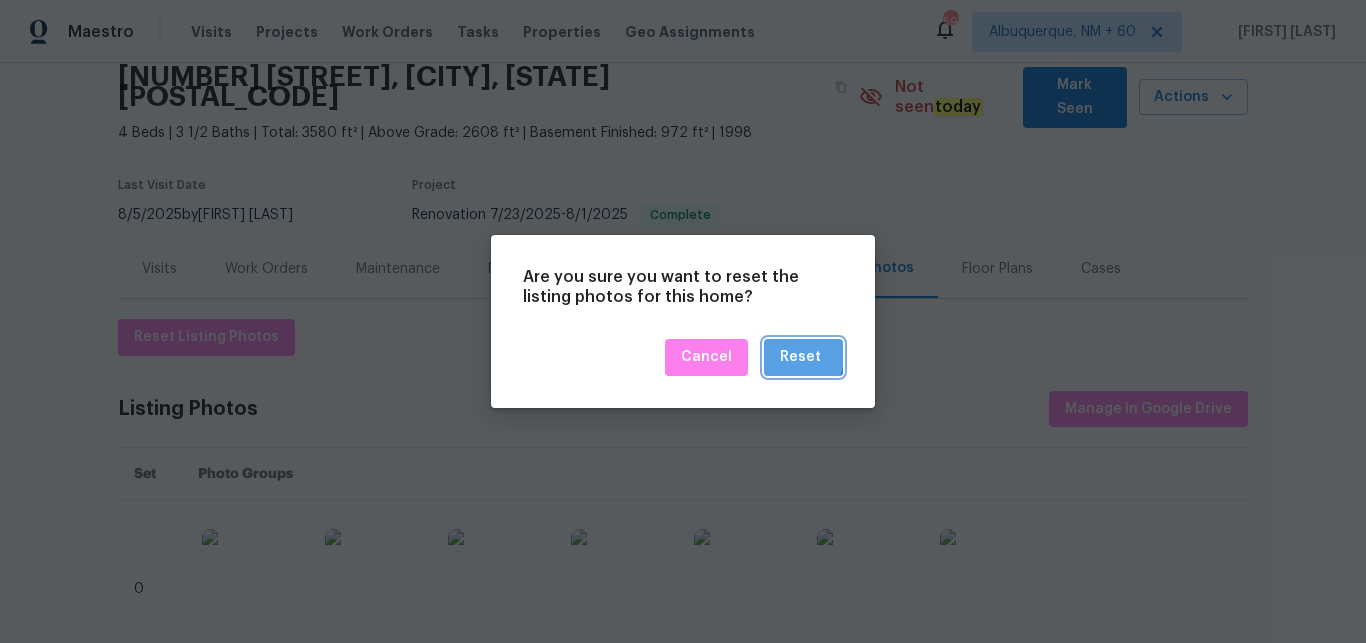 click on "Reset" at bounding box center [800, 357] 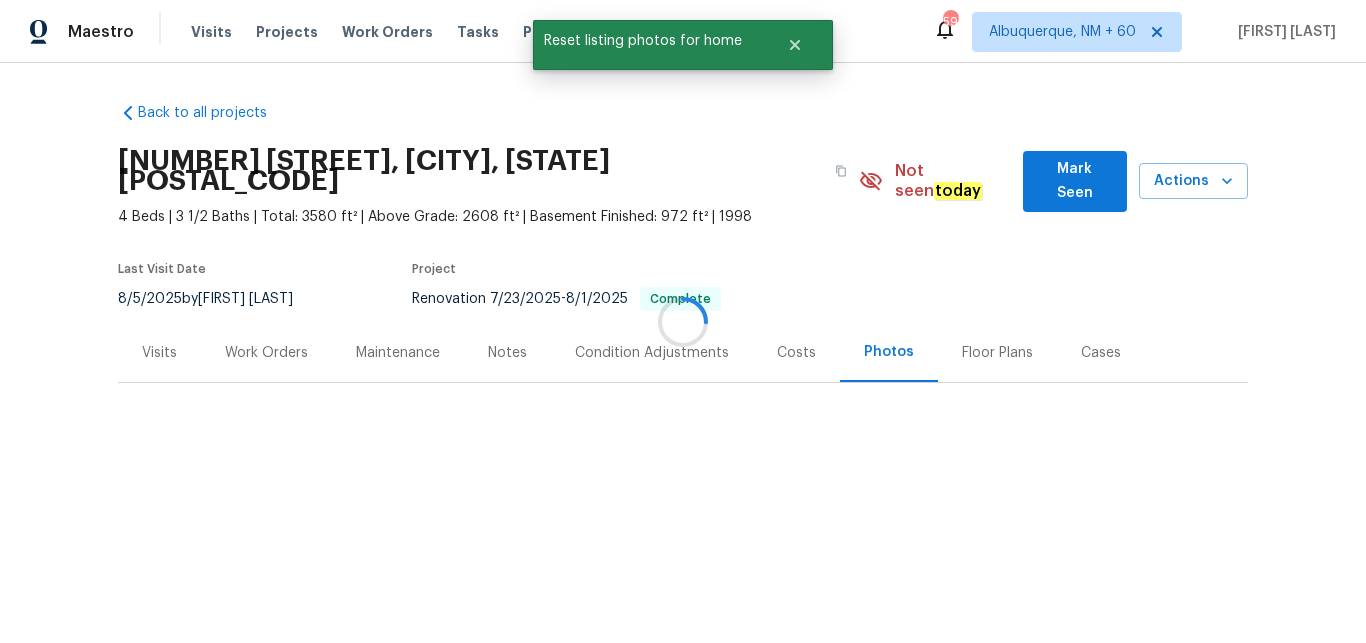scroll, scrollTop: 0, scrollLeft: 0, axis: both 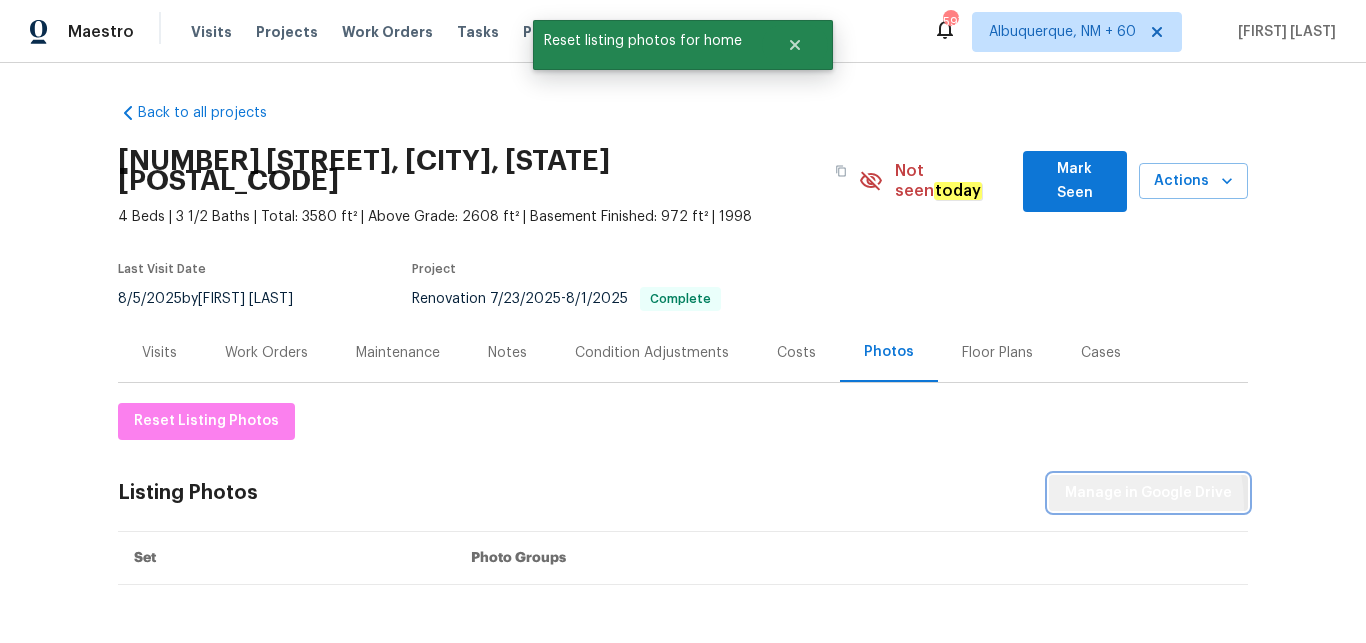 click on "Manage in Google Drive" at bounding box center [1148, 493] 